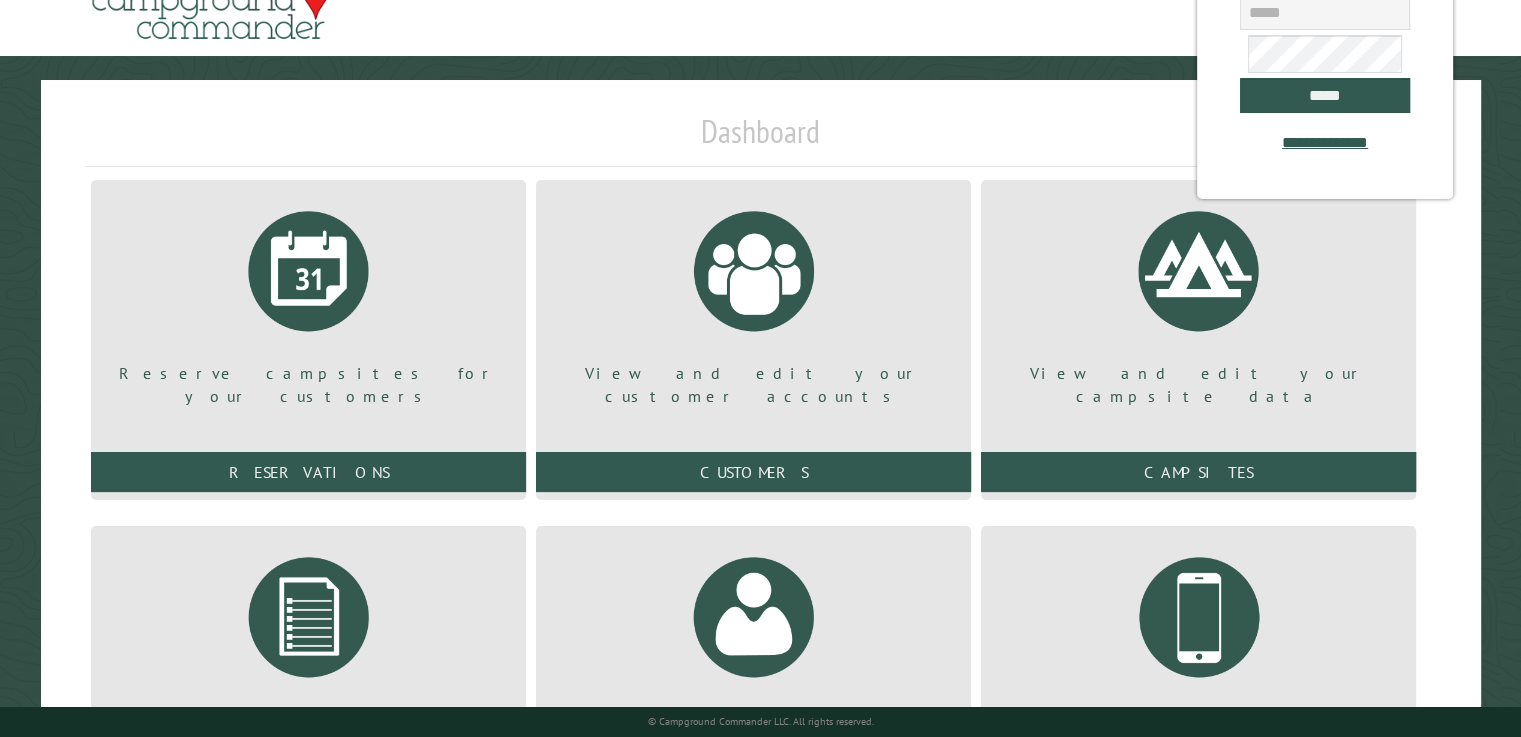 scroll, scrollTop: 100, scrollLeft: 0, axis: vertical 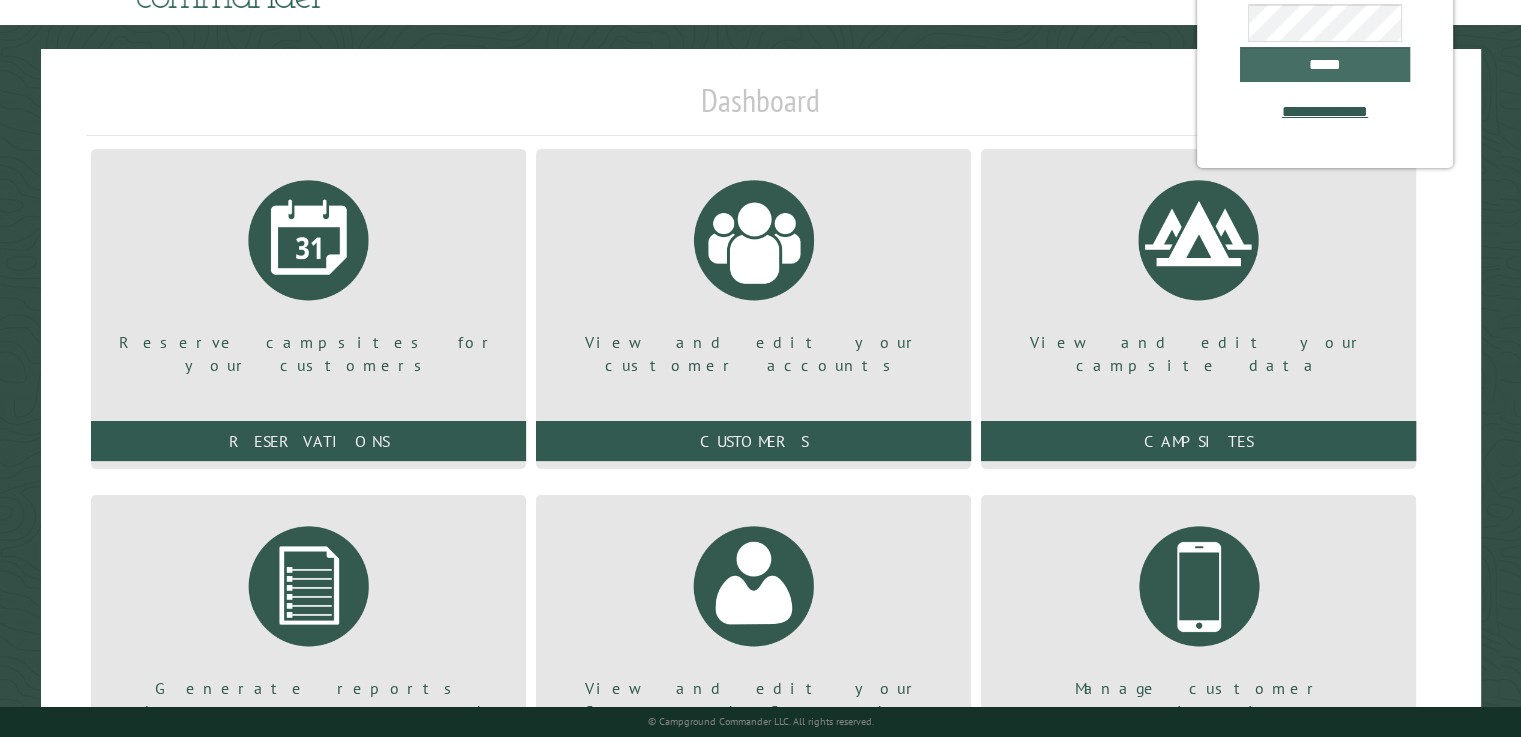 type on "**********" 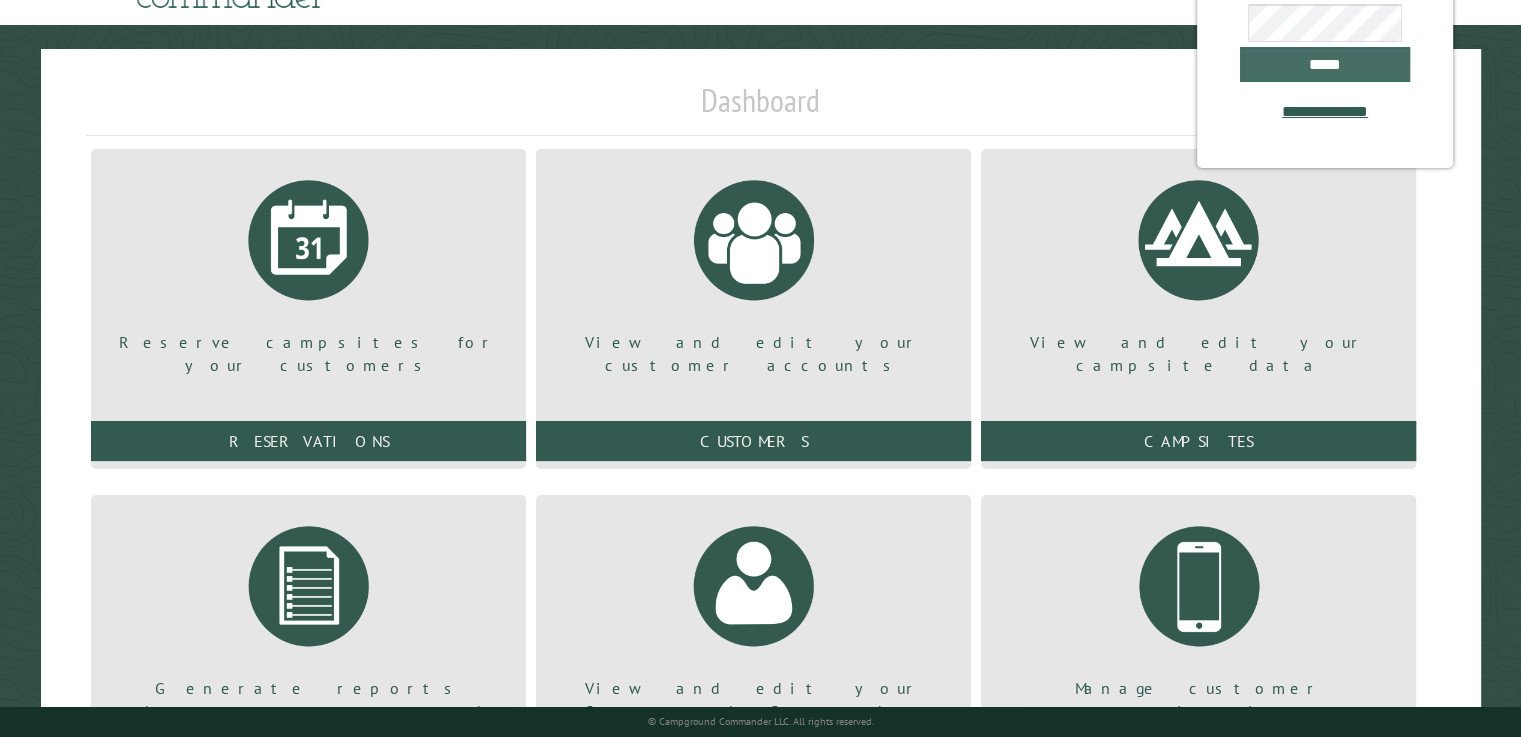 click on "*****" at bounding box center (1325, 64) 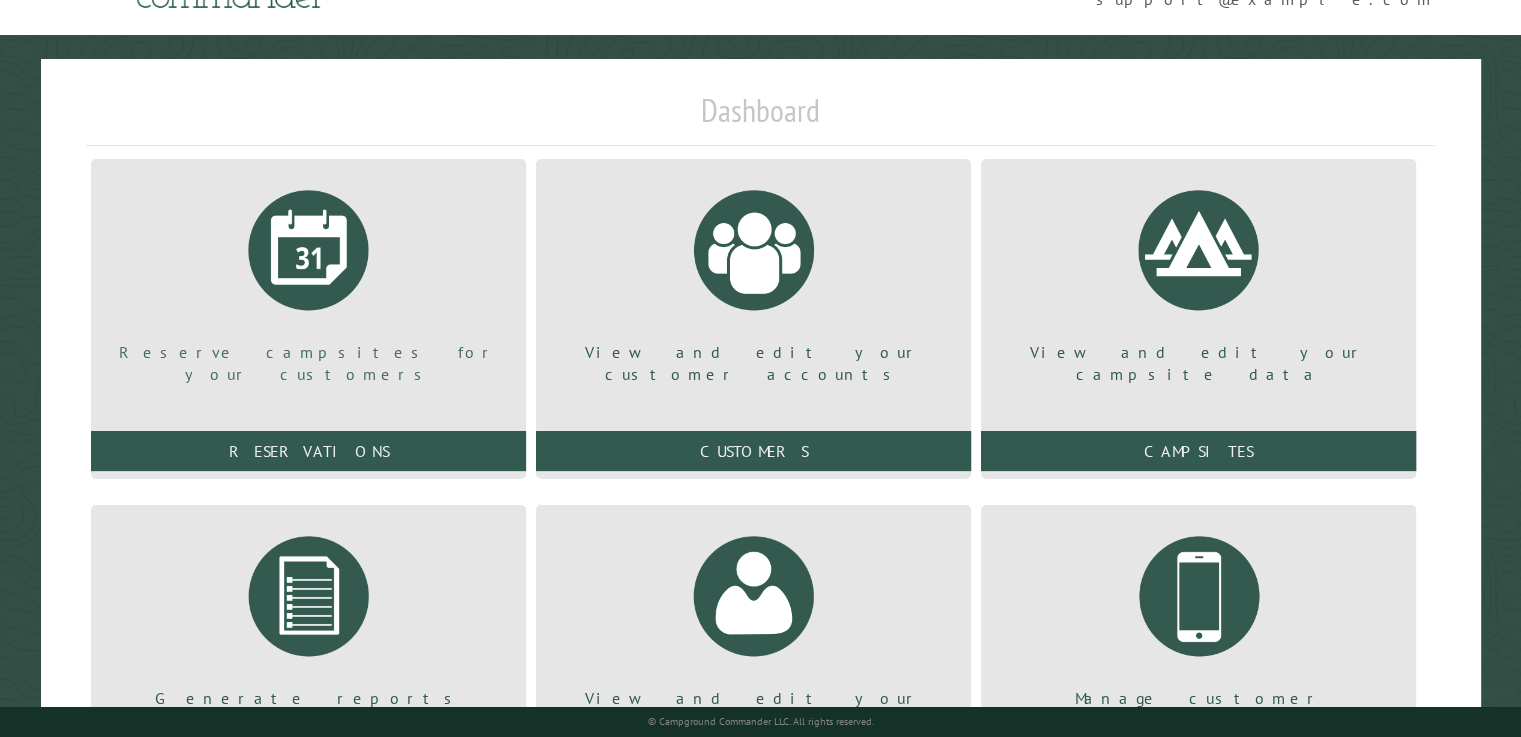 click on "Reserve campsites for your customers" at bounding box center (308, 280) 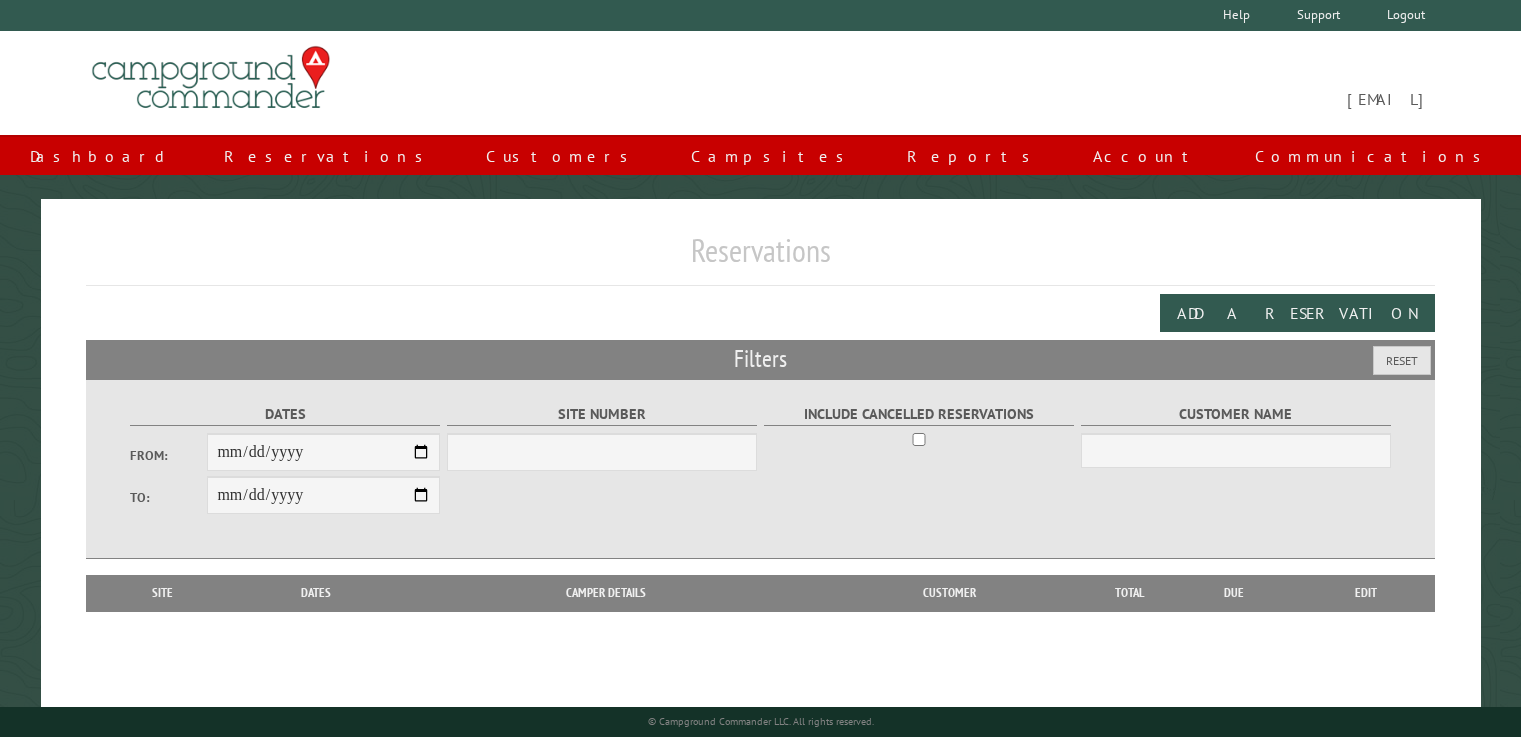 scroll, scrollTop: 0, scrollLeft: 0, axis: both 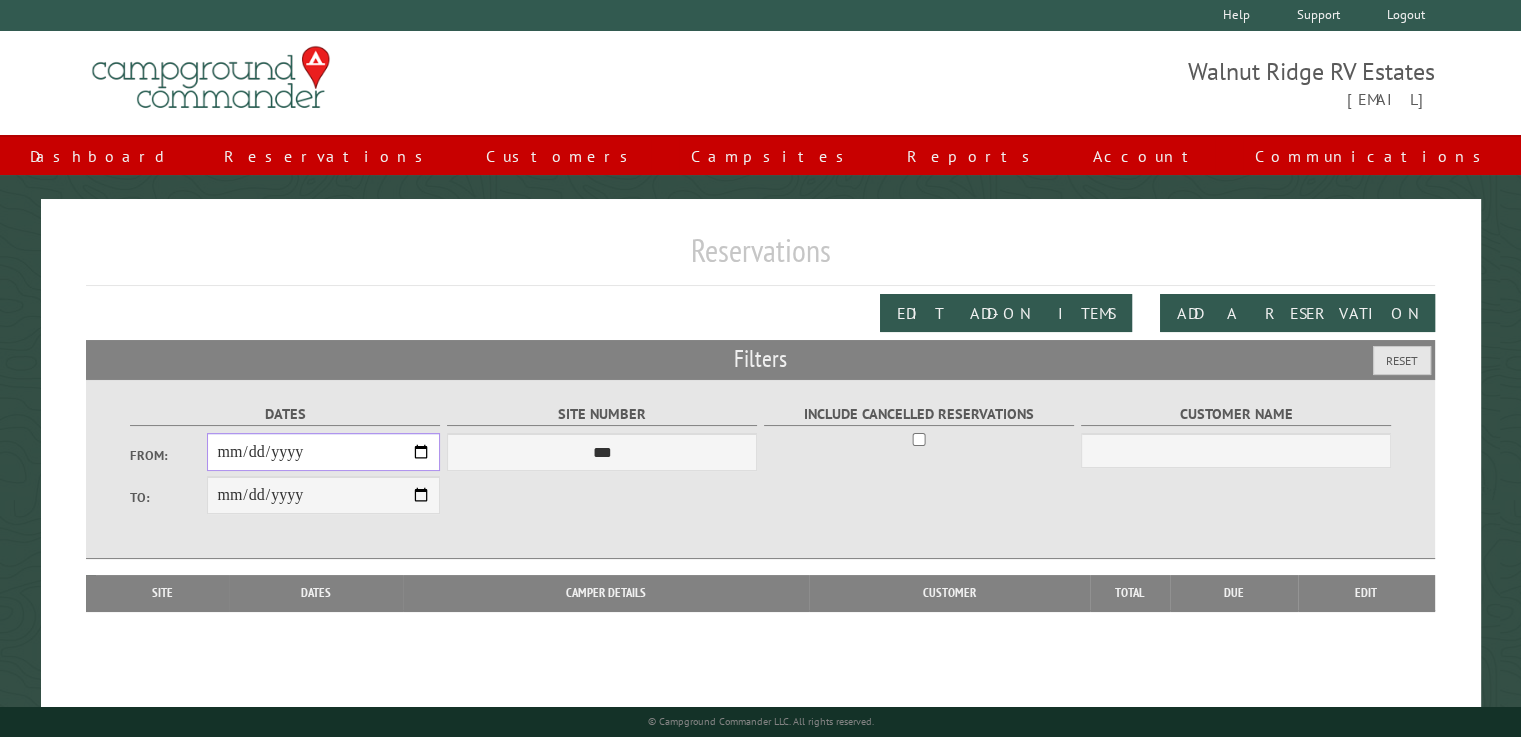 click on "From:" at bounding box center [323, 452] 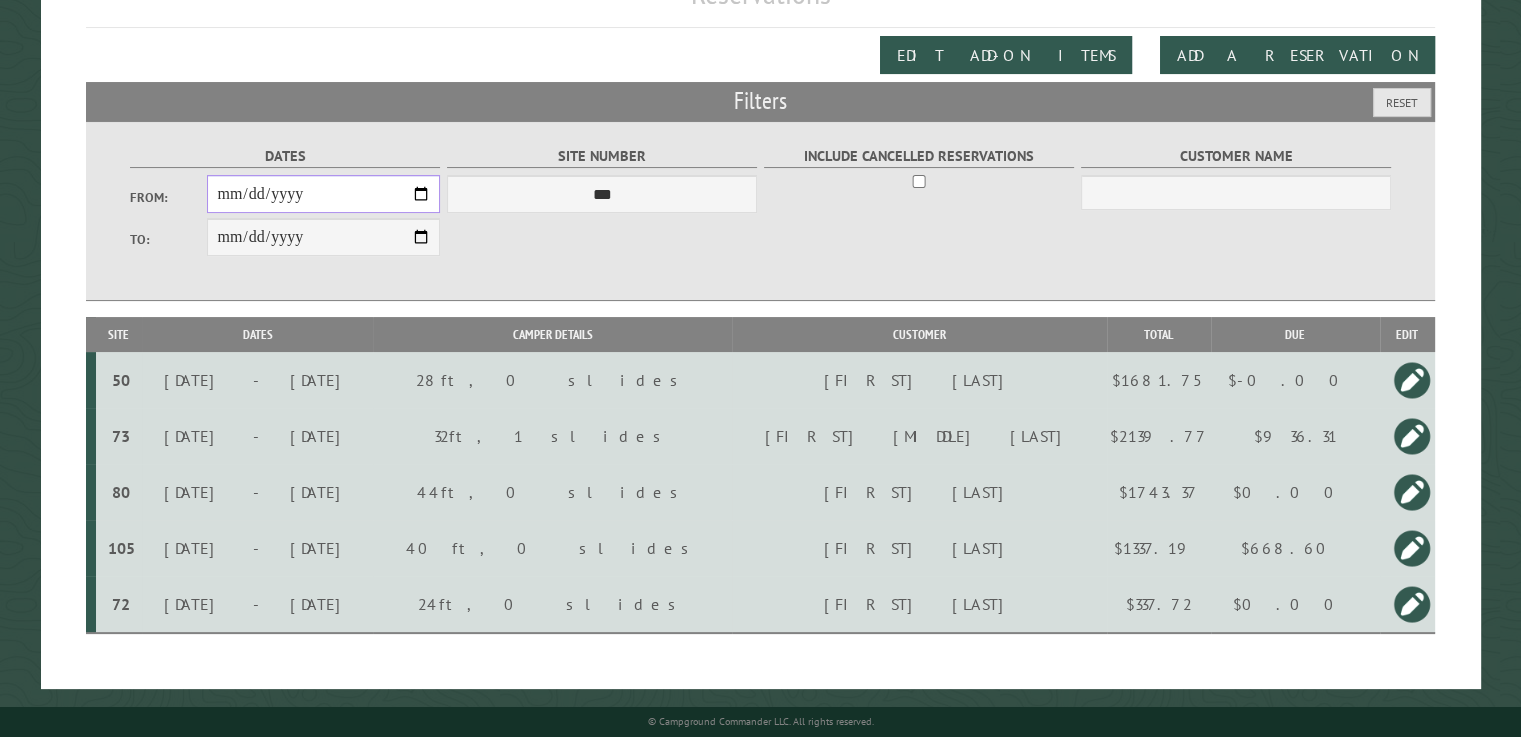 scroll, scrollTop: 262, scrollLeft: 0, axis: vertical 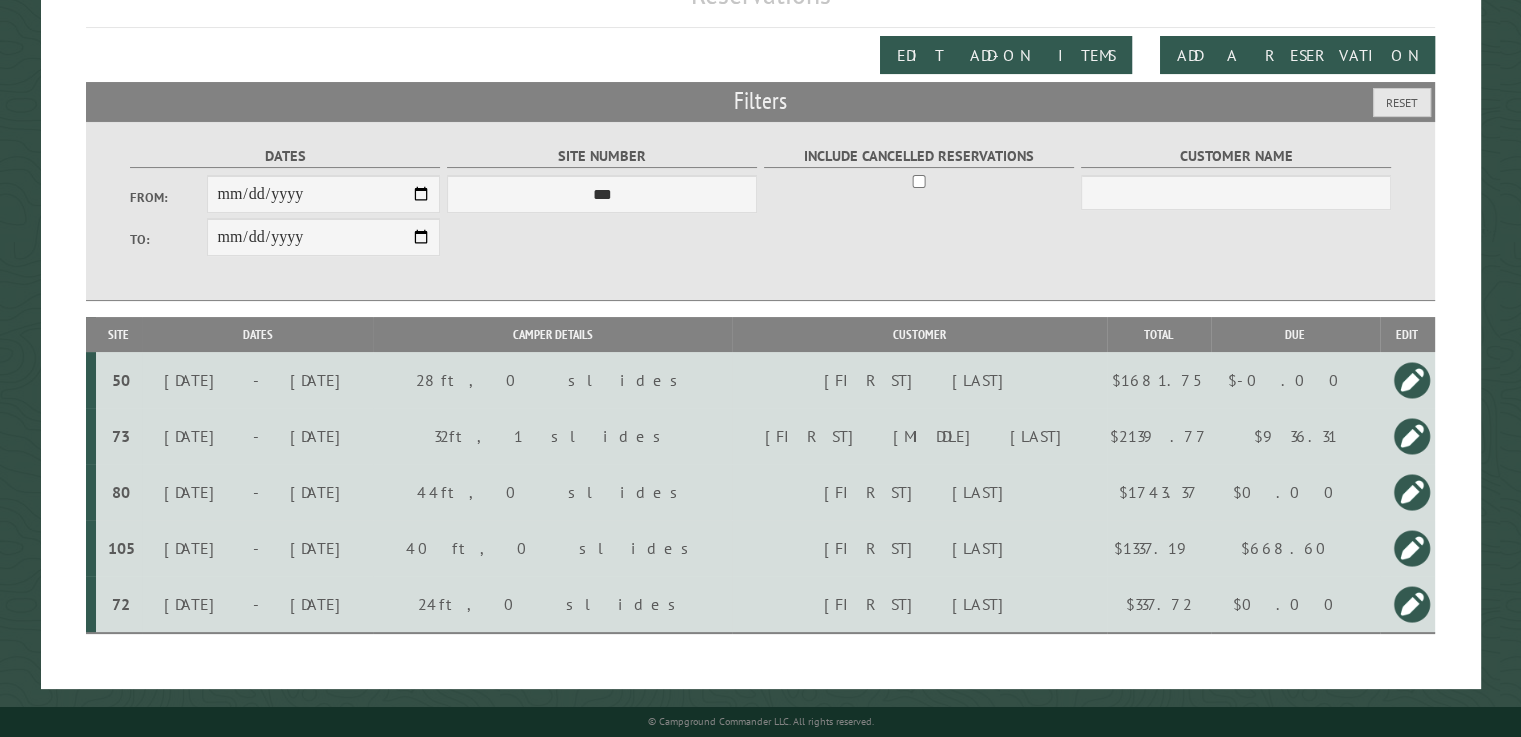 click on "50" at bounding box center [121, 380] 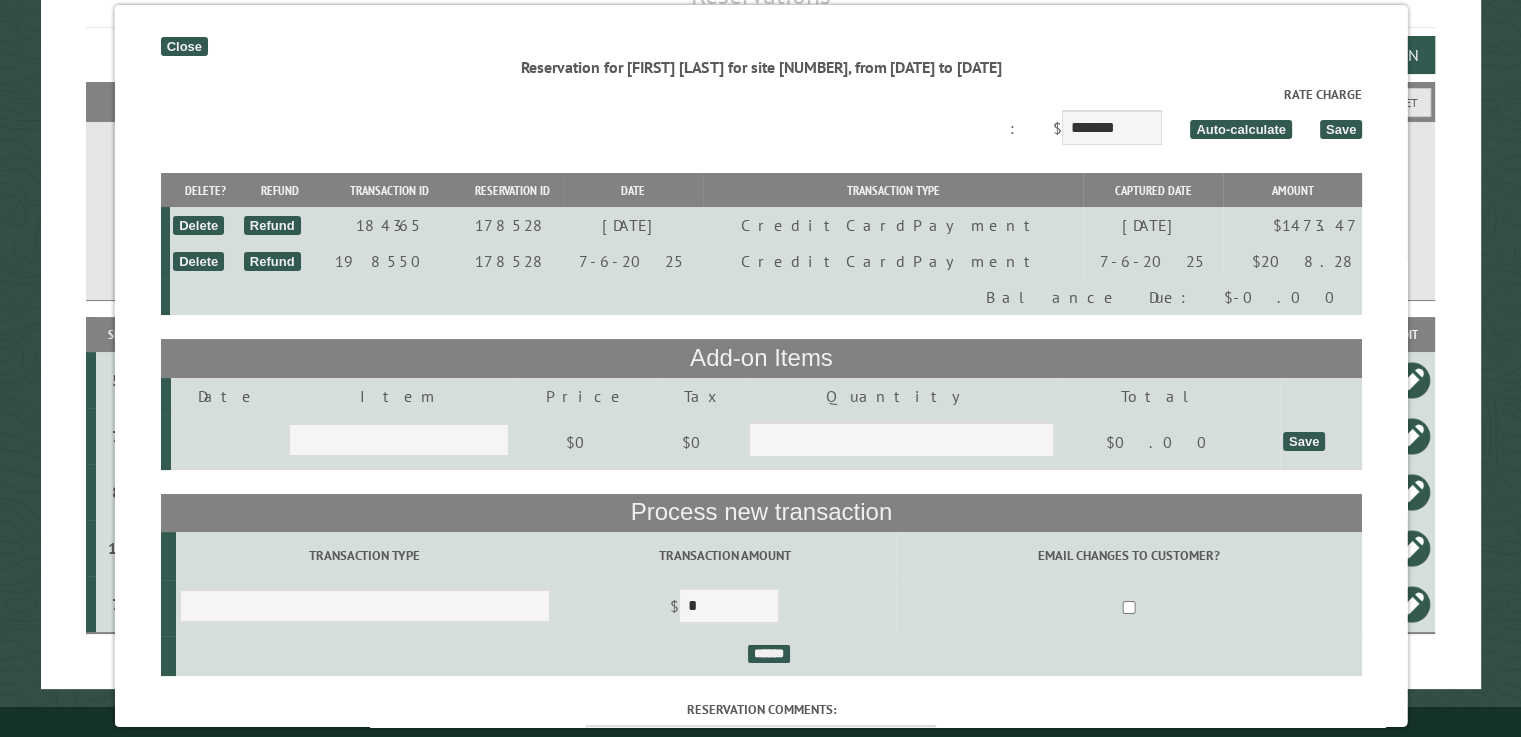 click on "Close" at bounding box center (183, 46) 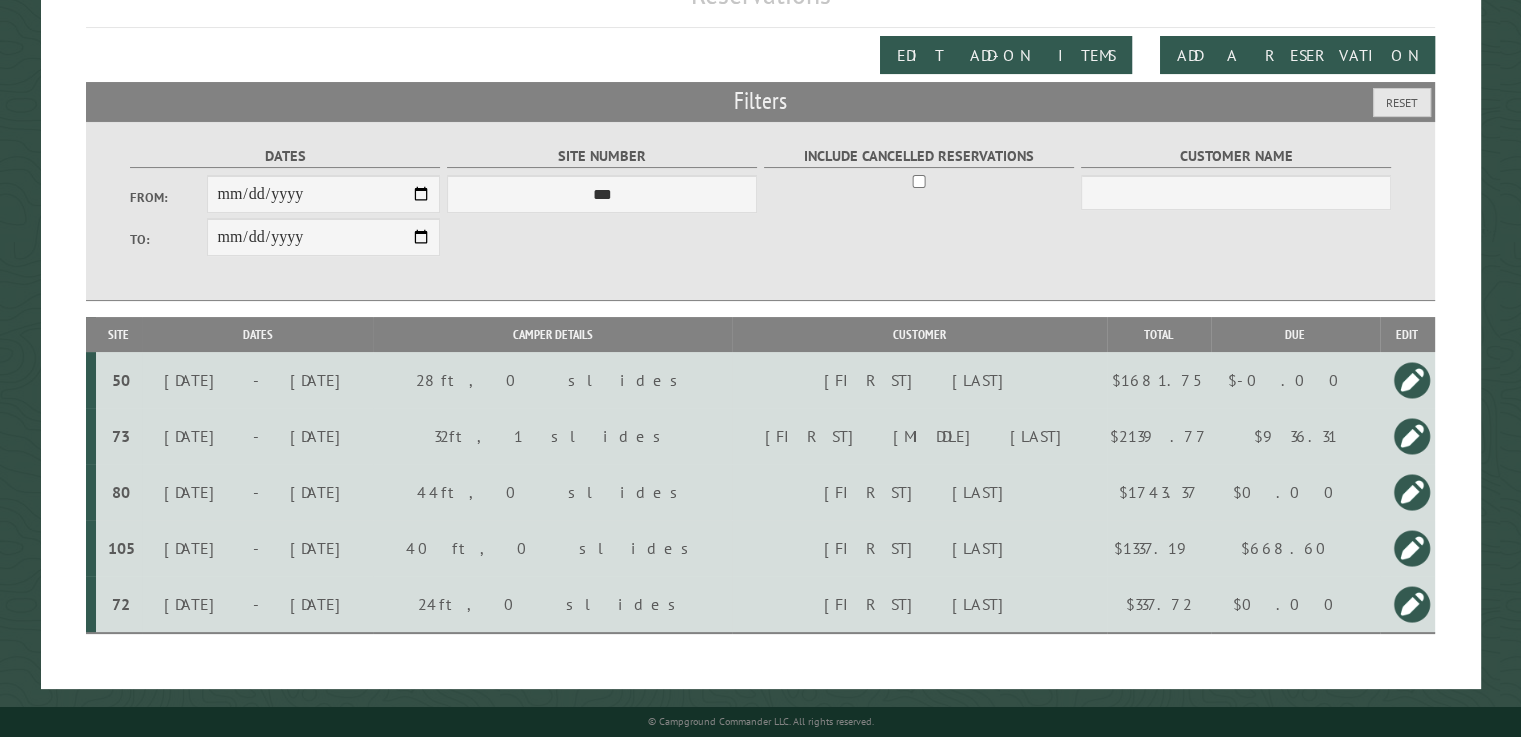 click on "50" at bounding box center [121, 380] 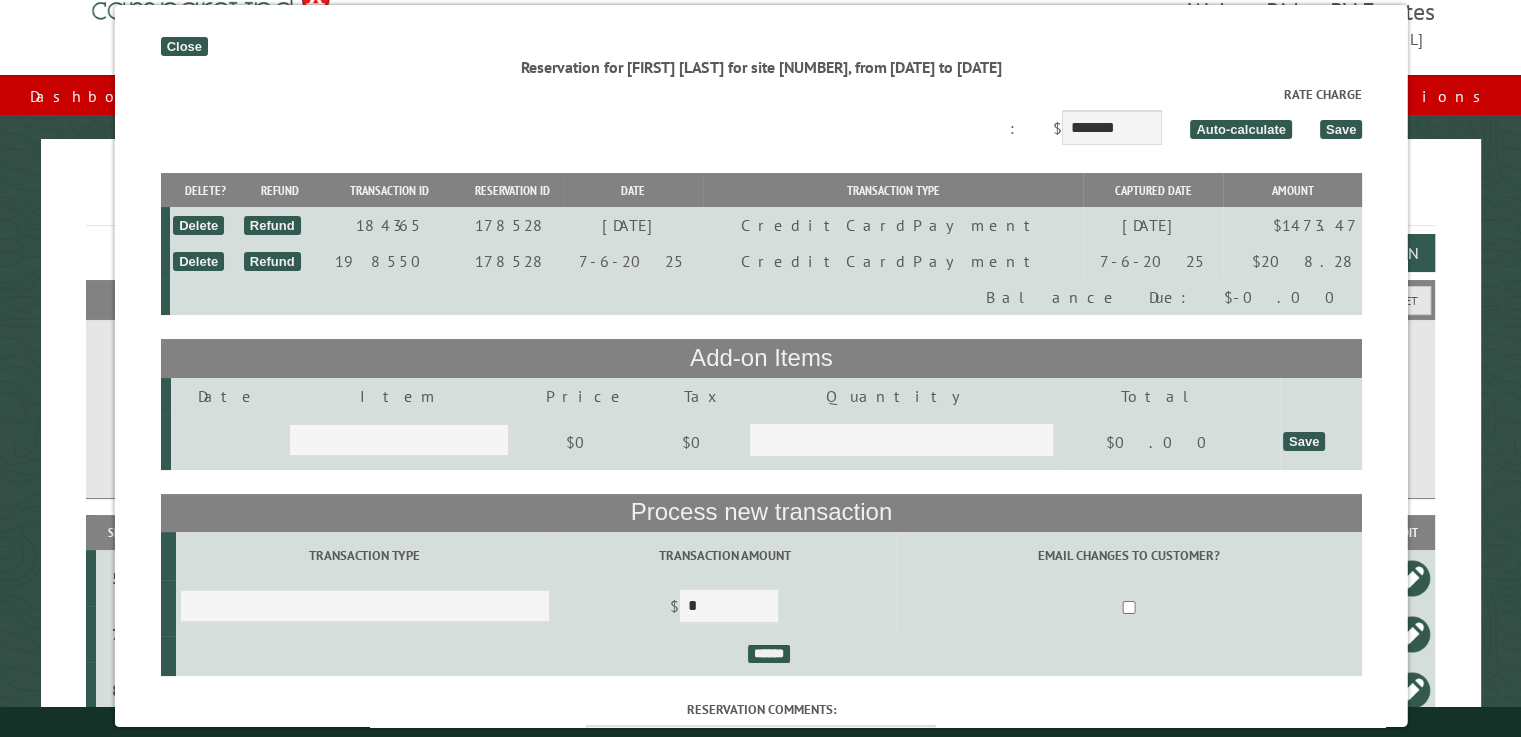 scroll, scrollTop: 0, scrollLeft: 0, axis: both 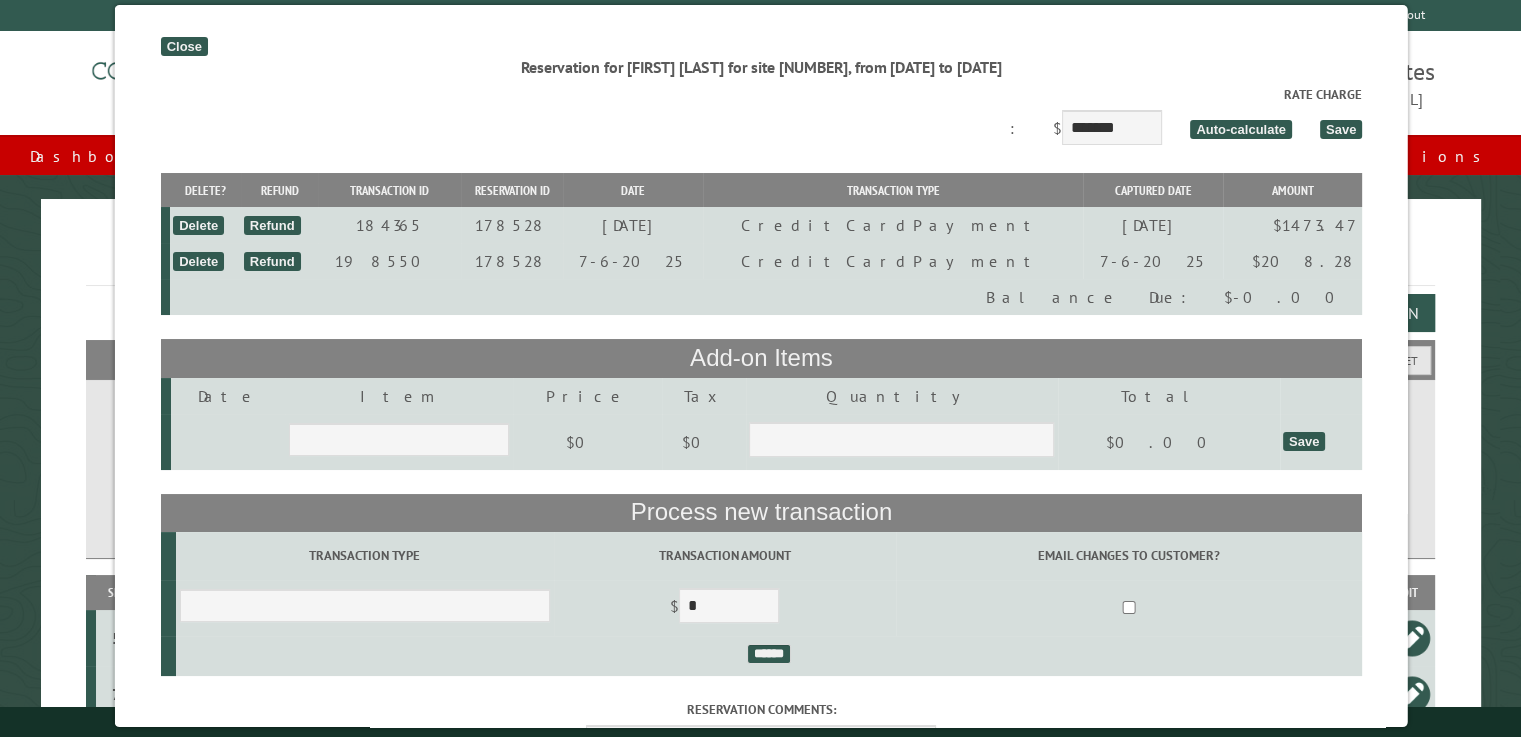 click on "Close" at bounding box center [183, 46] 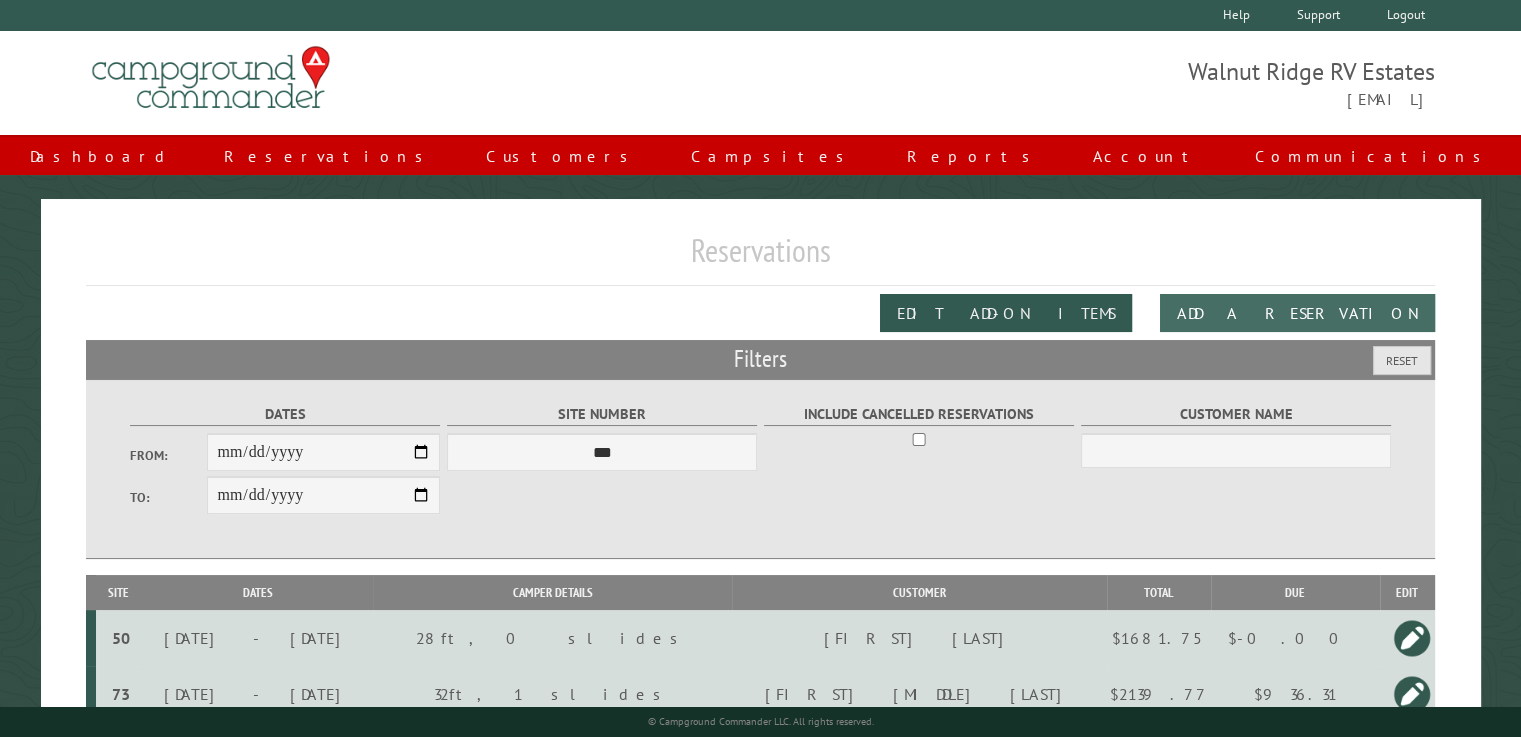 click on "Add a Reservation" at bounding box center (1297, 313) 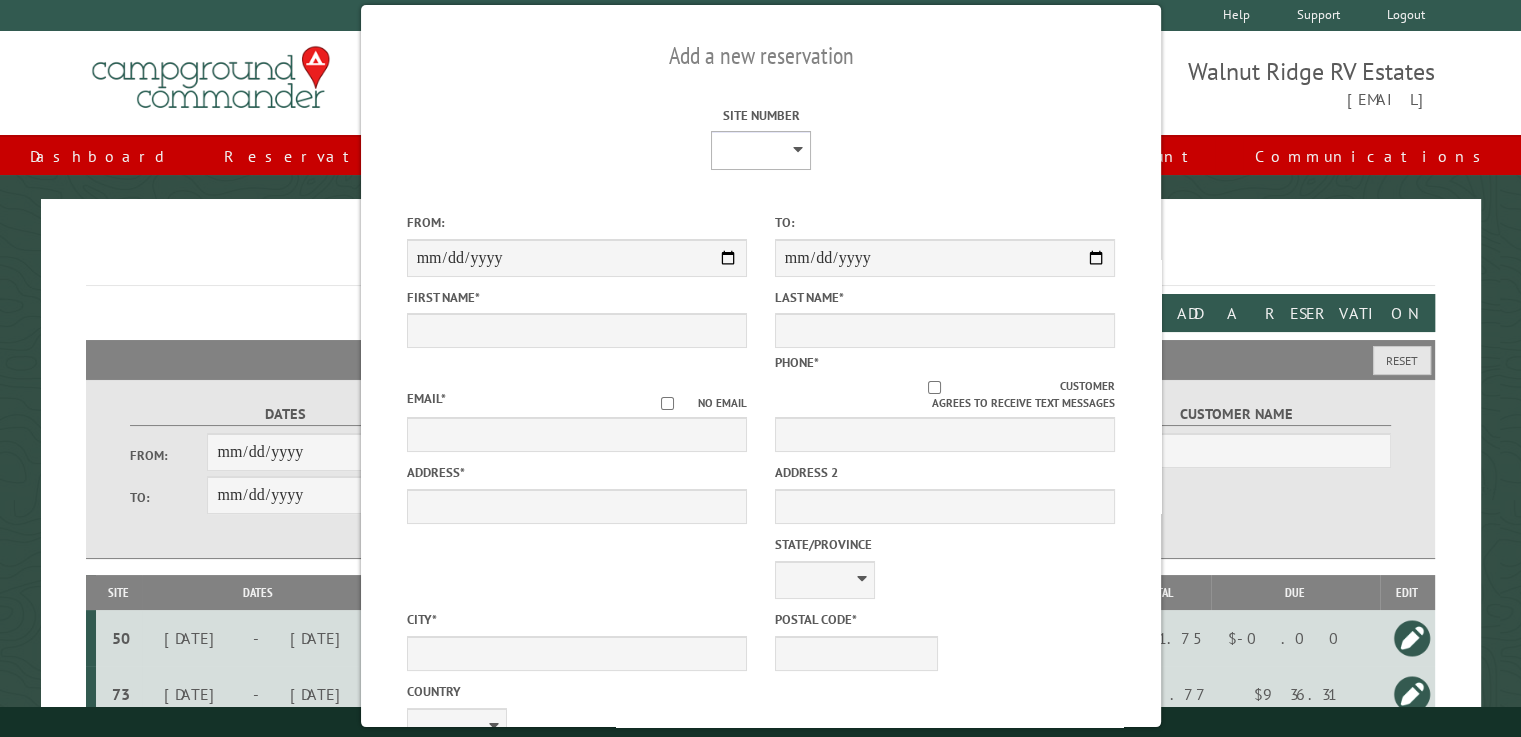 click on "* * * * * * * * * ** ** ** ** ** ** ** ** ** ** ** ** ** ** ** ** ** ** ** ** ** ** ** ** ** ** ** ** ** ** ** ** ** ** ** ** ** ** ** ** ** ** ** ** ** ** ** ** ** ** ** ** ** ** ** ** ** ** ** ** ** ** ** ** ** ** ** ** ** ** ** ** ** ** ** ** ** ** ** ** ** ** ** ** ** ** ** ** ** ** *** *** *** *** *** *** ** ** ** ** ** ** ** ** ** ***" at bounding box center (761, 150) 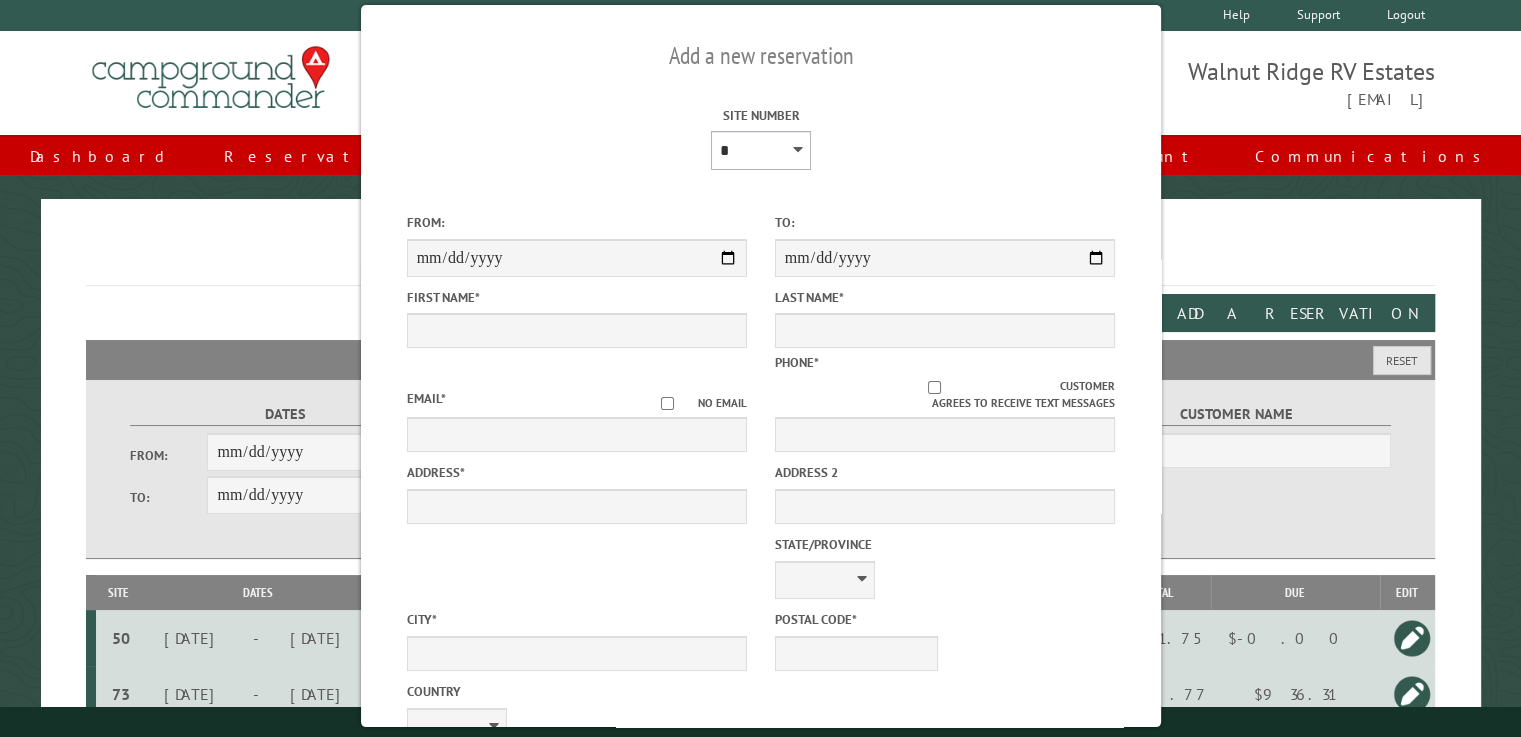 click on "* * * * * * * * * ** ** ** ** ** ** ** ** ** ** ** ** ** ** ** ** ** ** ** ** ** ** ** ** ** ** ** ** ** ** ** ** ** ** ** ** ** ** ** ** ** ** ** ** ** ** ** ** ** ** ** ** ** ** ** ** ** ** ** ** ** ** ** ** ** ** ** ** ** ** ** ** ** ** ** ** ** ** ** ** ** ** ** ** ** ** ** ** ** ** *** *** *** *** *** *** ** ** ** ** ** ** ** ** ** ***" at bounding box center (761, 150) 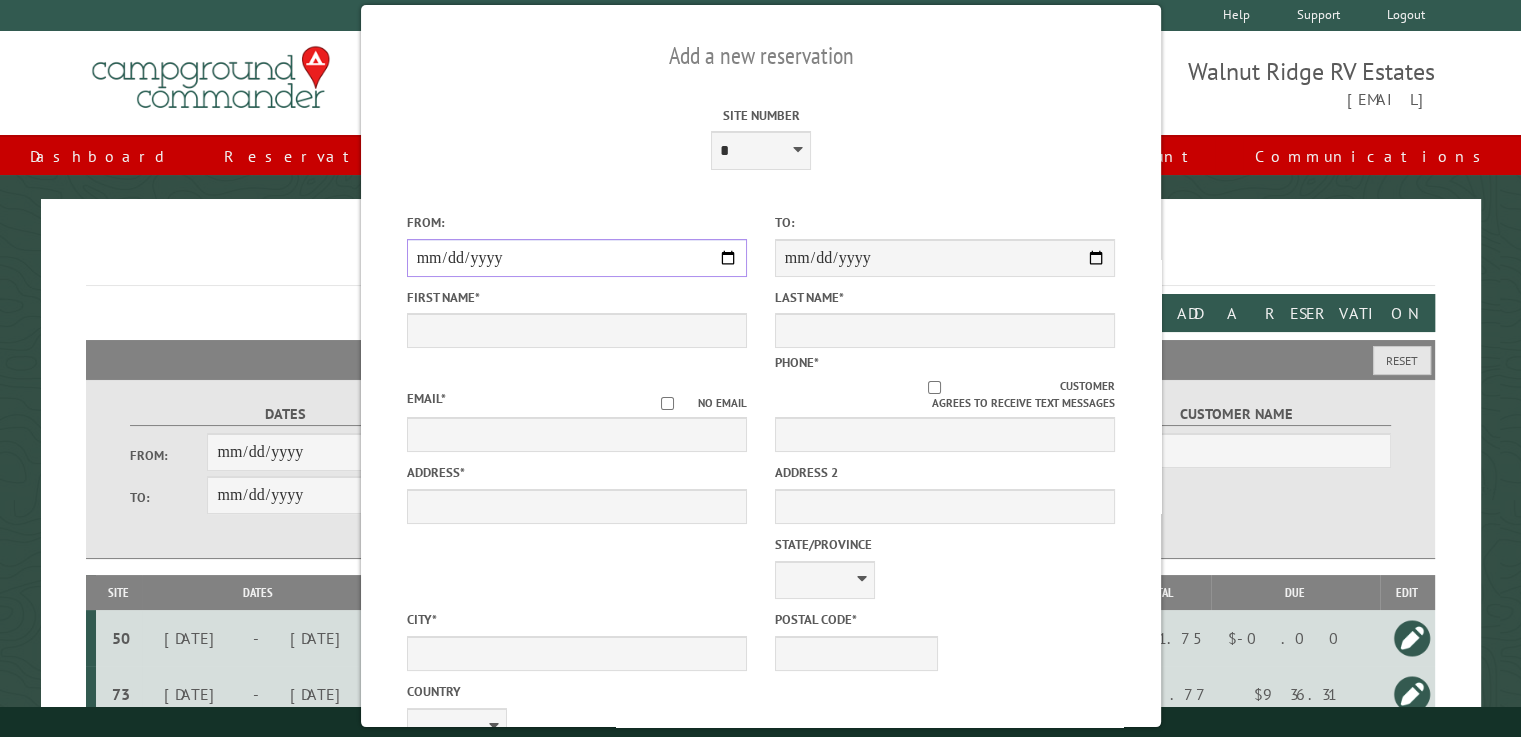 click on "From:" at bounding box center (576, 258) 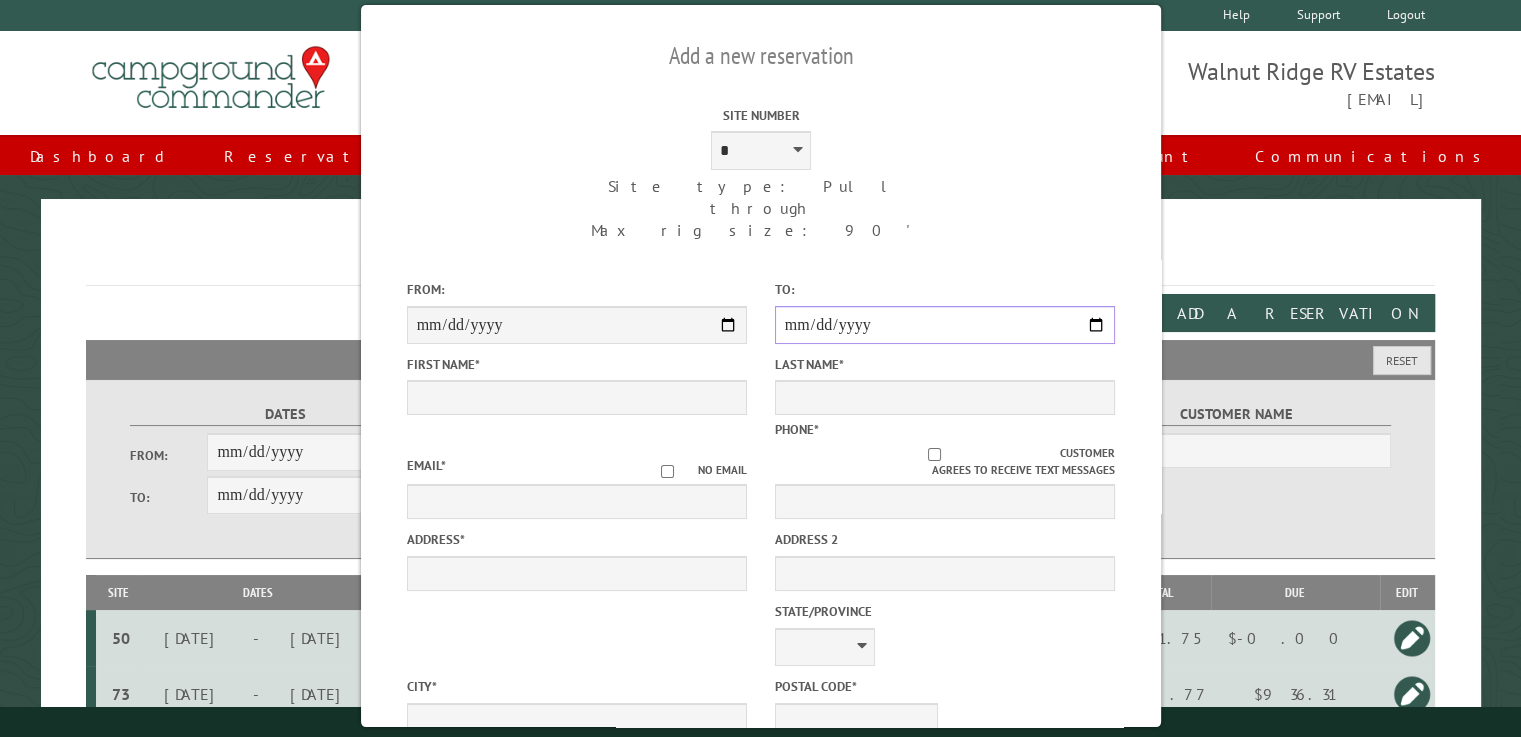 click on "**********" at bounding box center (944, 325) 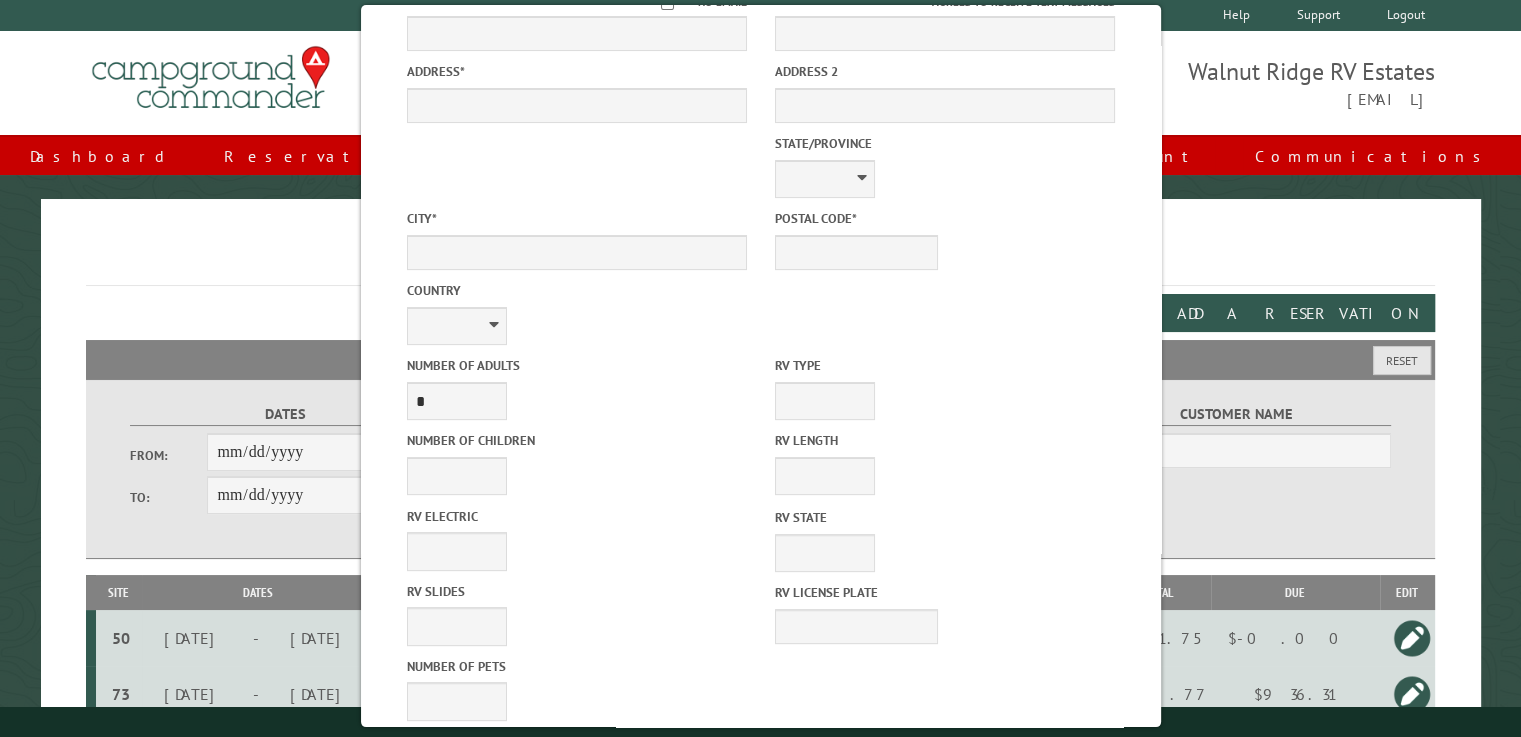 scroll, scrollTop: 497, scrollLeft: 0, axis: vertical 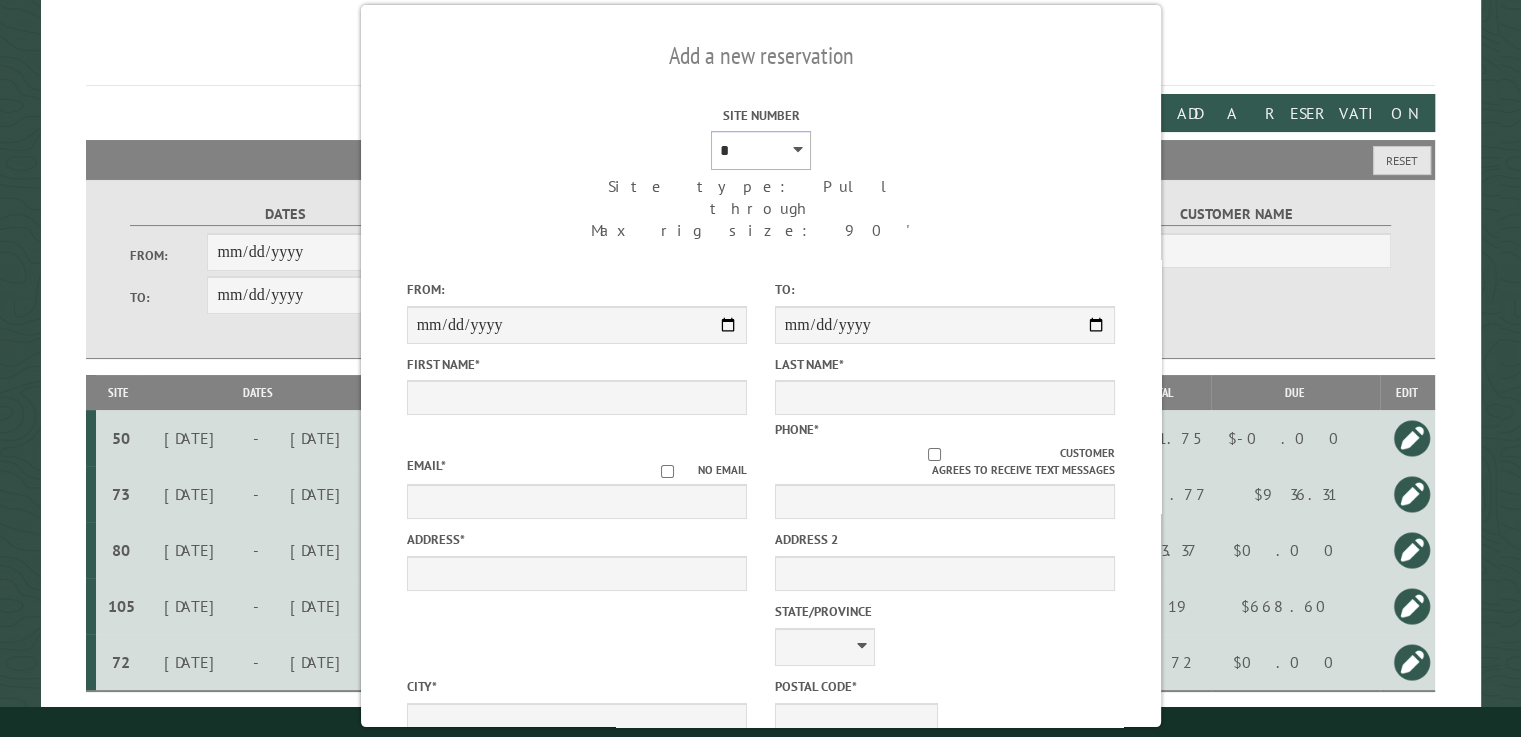click on "* * * * * * * * * ** ** ** ** ** ** ** ** ** ** ** ** ** ** ** ** ** ** ** ** ** ** ** ** ** ** ** ** ** ** ** ** ** ** ** ** ** ** ** ** ** ** ** ** ** ** ** ** ** ** ** ** ** ** ** ** ** ** ** ** ** ** ** ** ** ** ** ** ** ** ** ** ** ** ** ** ** ** ** ** ** ** ** ** ** ** ** ** ** ** *** *** *** *** *** *** ** ** ** ** ** ** ** ** ** ***" at bounding box center [761, 150] 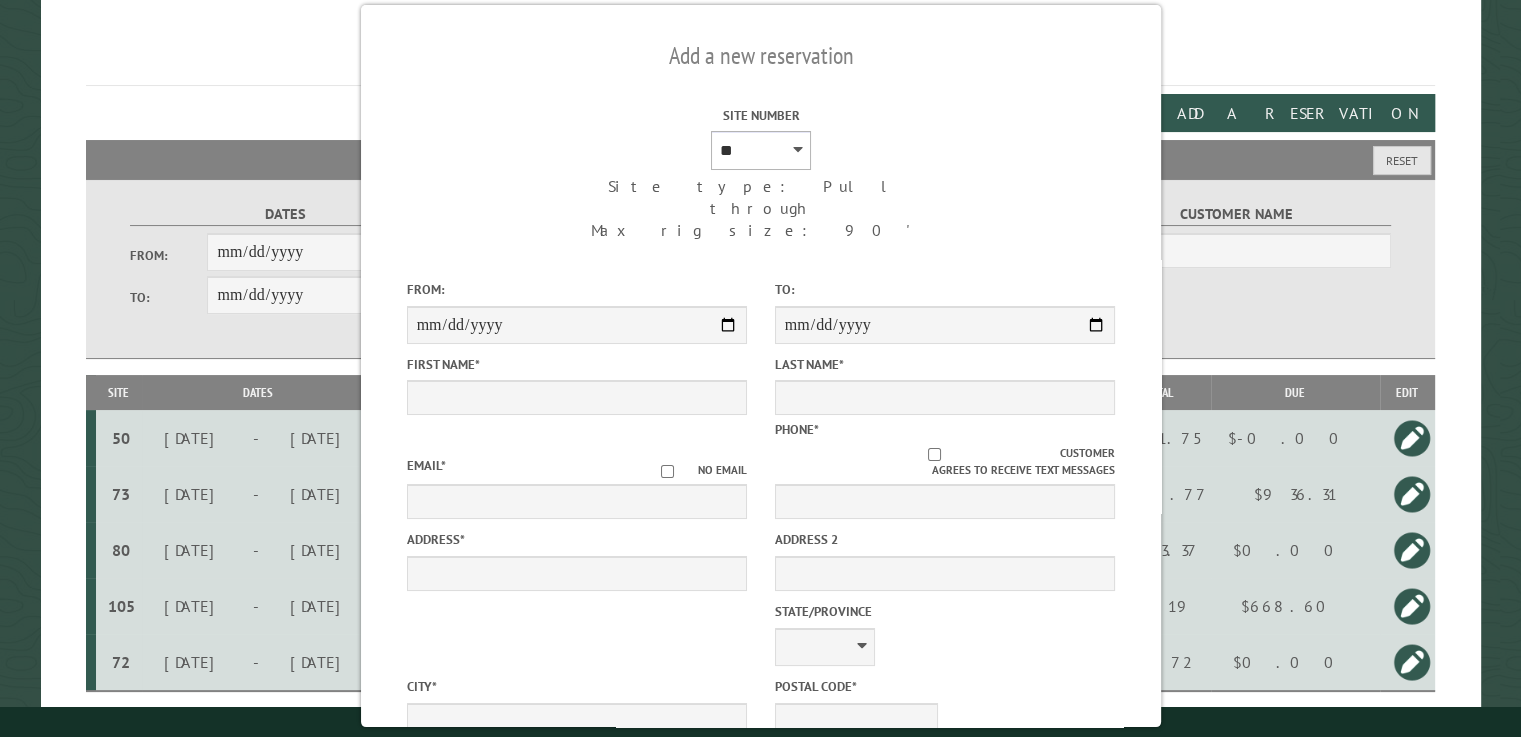 click on "* * * * * * * * * ** ** ** ** ** ** ** ** ** ** ** ** ** ** ** ** ** ** ** ** ** ** ** ** ** ** ** ** ** ** ** ** ** ** ** ** ** ** ** ** ** ** ** ** ** ** ** ** ** ** ** ** ** ** ** ** ** ** ** ** ** ** ** ** ** ** ** ** ** ** ** ** ** ** ** ** ** ** ** ** ** ** ** ** ** ** ** ** ** ** *** *** *** *** *** *** ** ** ** ** ** ** ** ** ** ***" at bounding box center [761, 150] 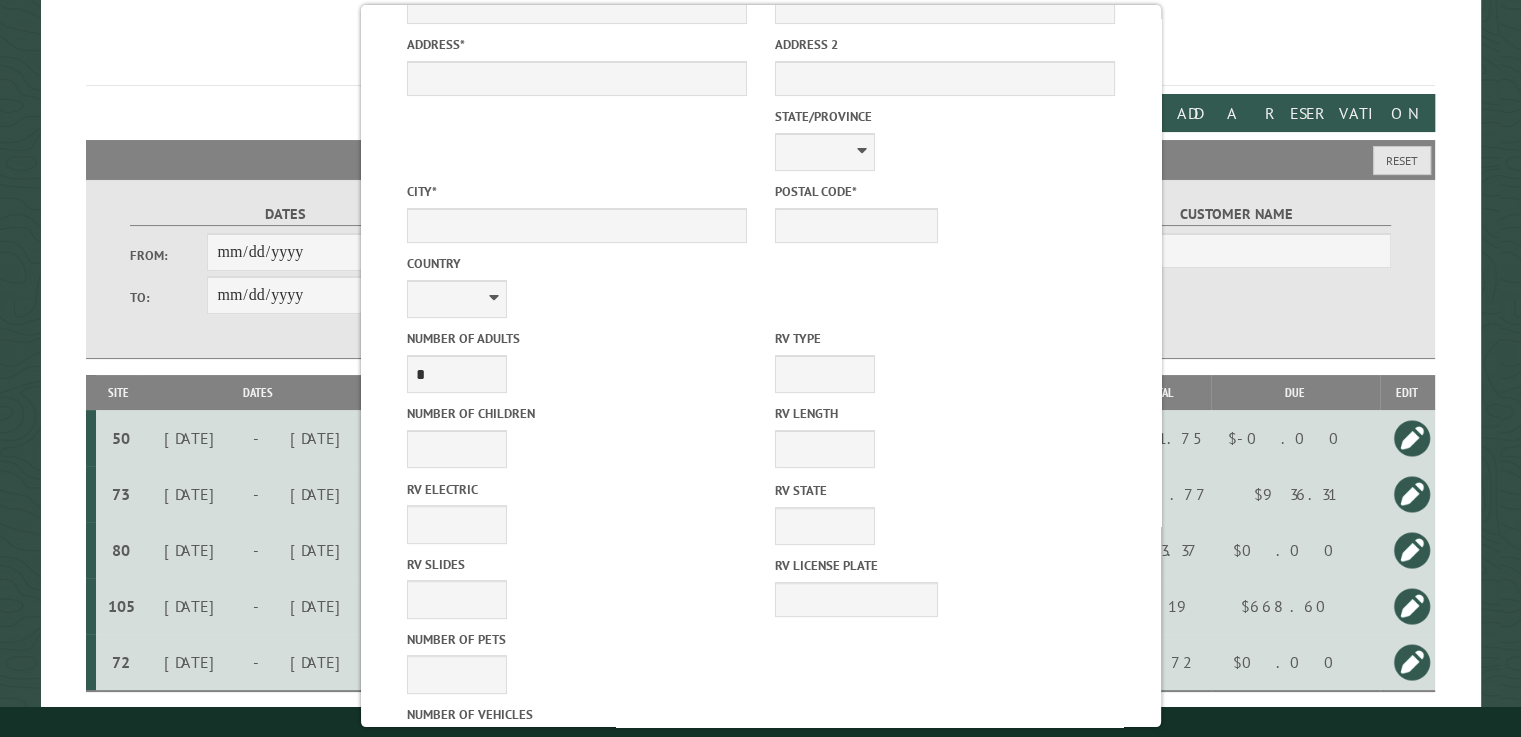scroll, scrollTop: 497, scrollLeft: 0, axis: vertical 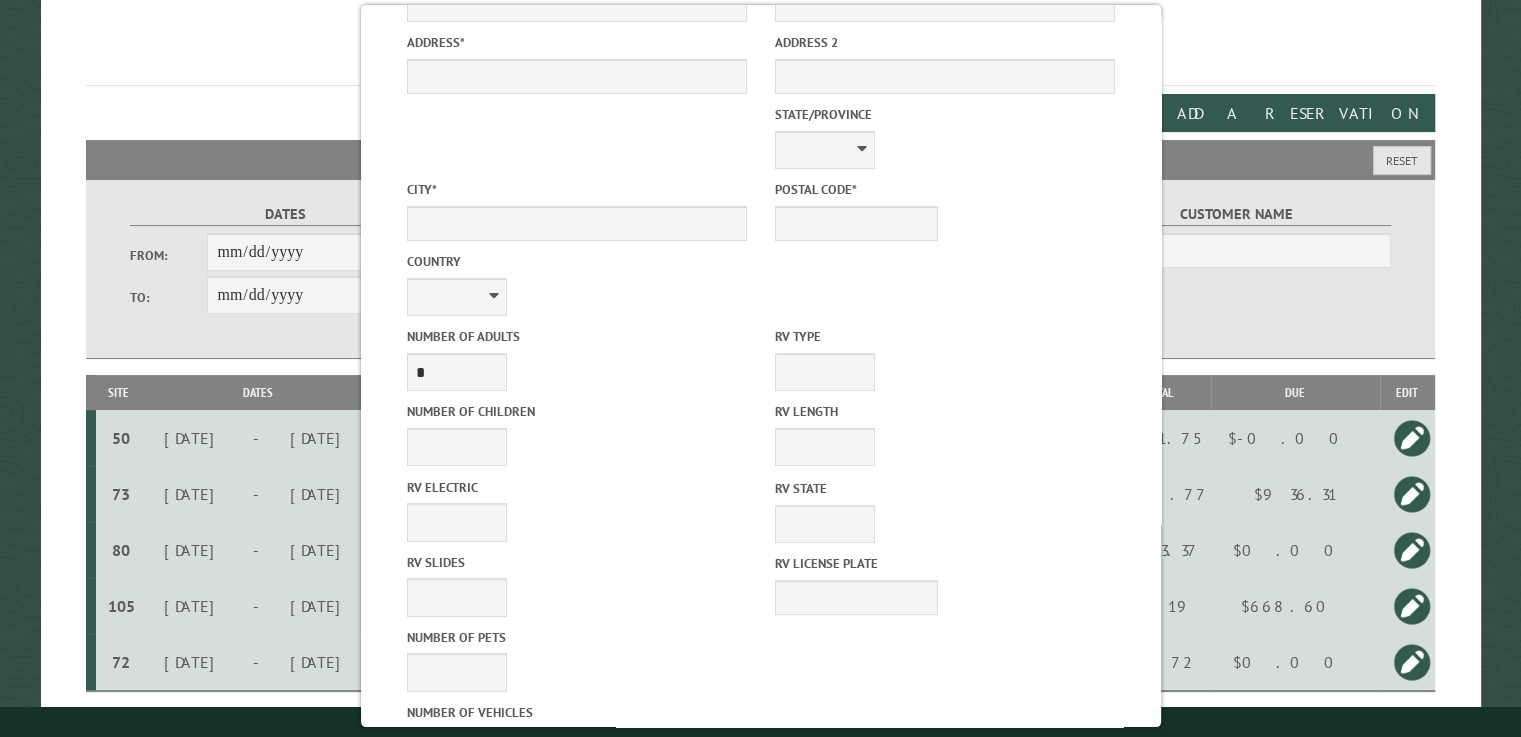 click on "Cancel" at bounding box center [670, 1068] 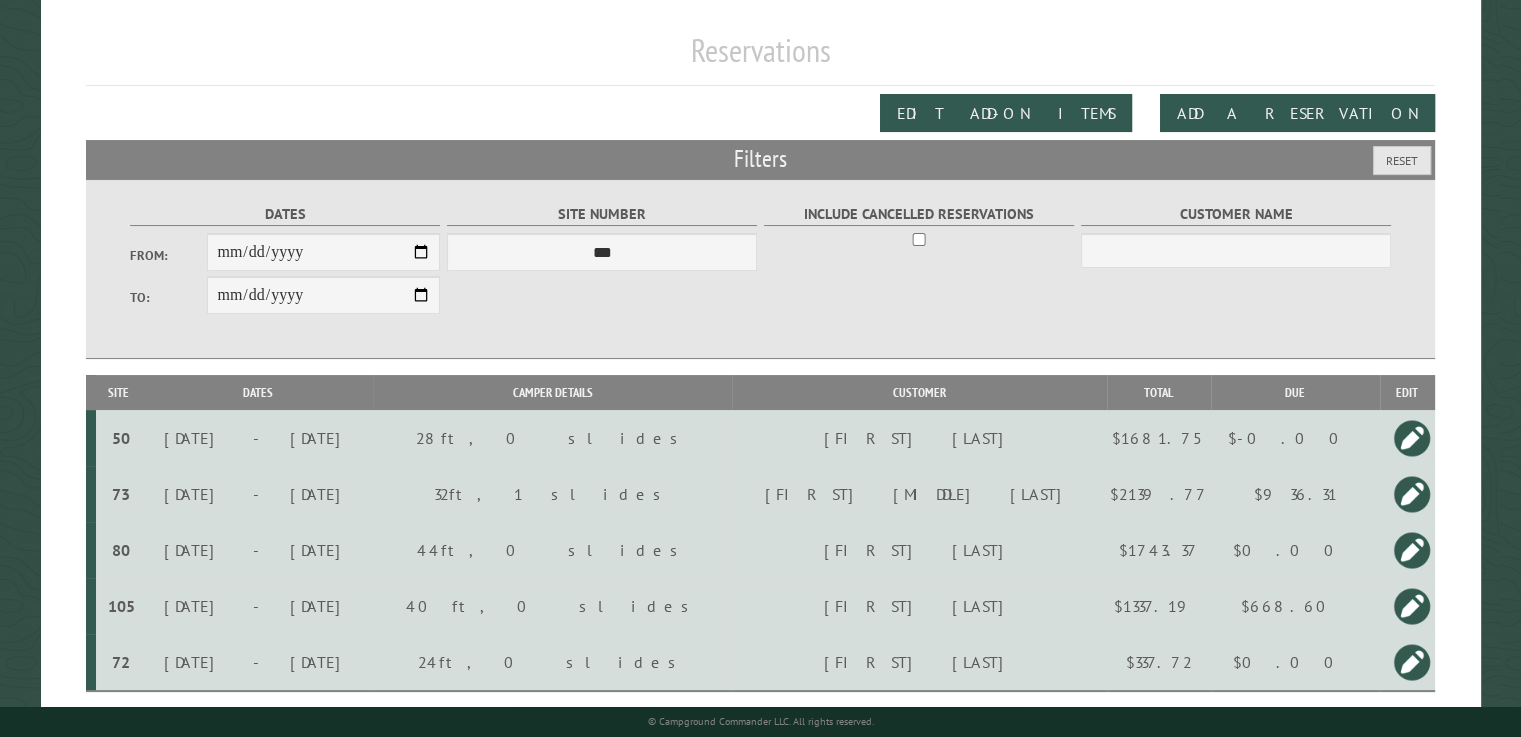 click on "50" at bounding box center [121, 438] 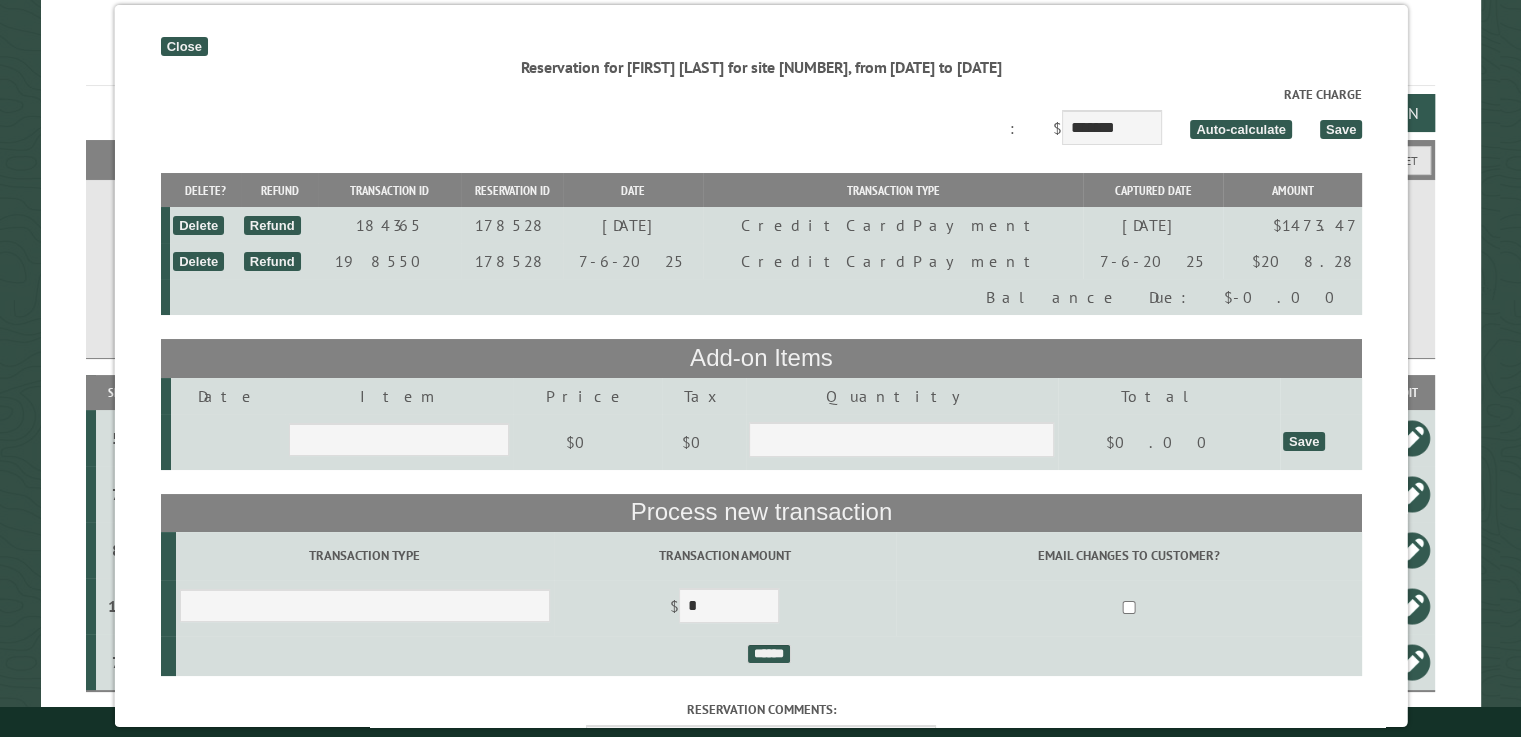 click on "Close" at bounding box center [183, 46] 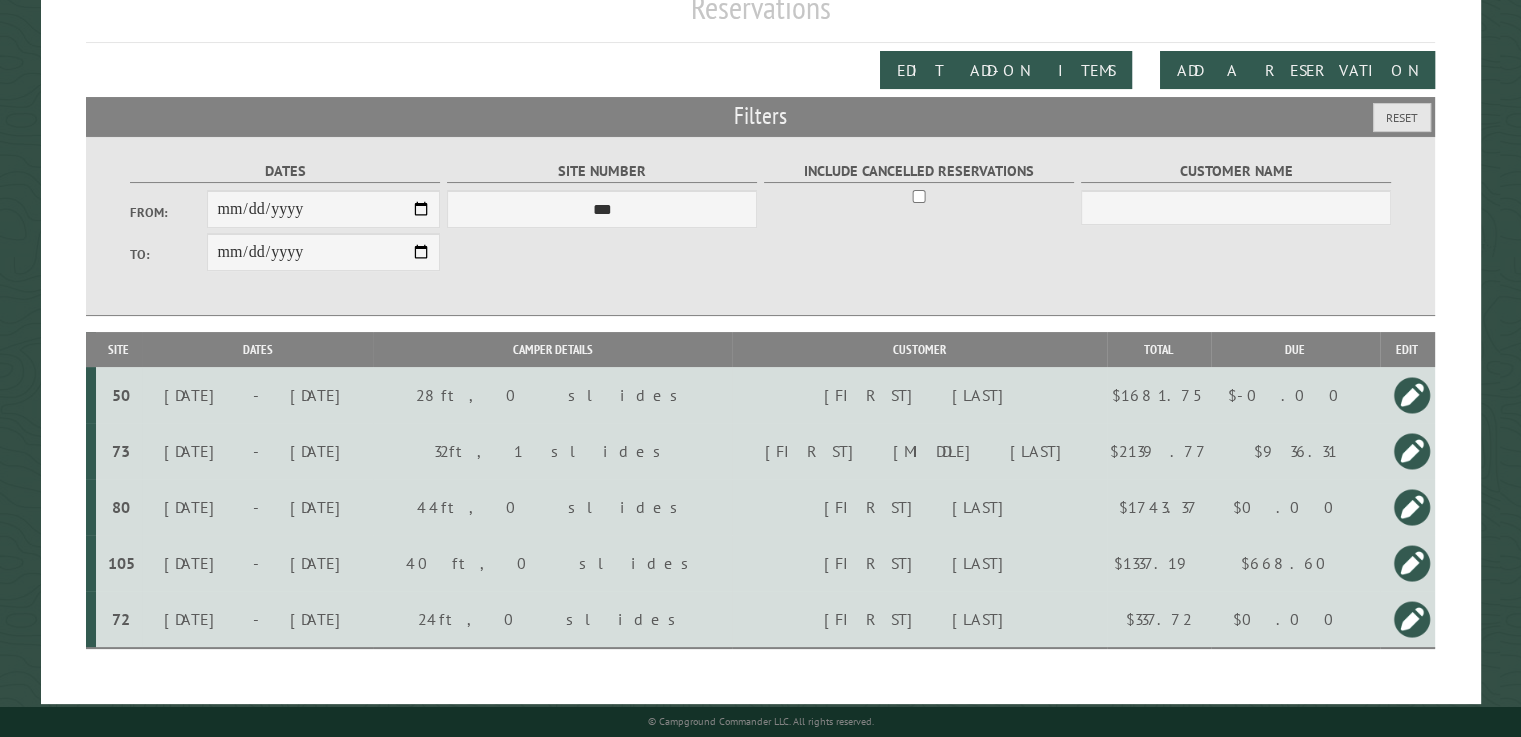 scroll, scrollTop: 262, scrollLeft: 0, axis: vertical 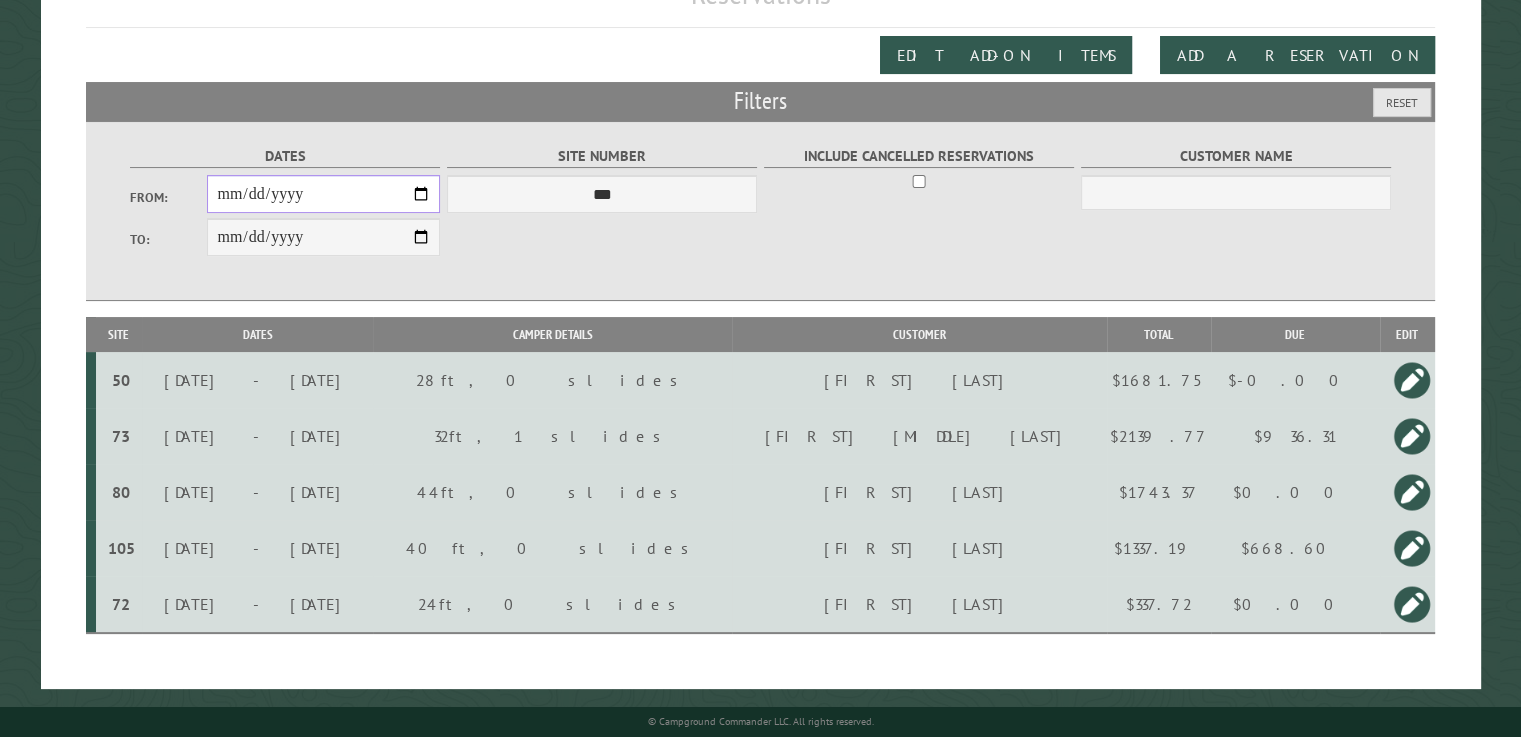 click on "**********" at bounding box center (323, 194) 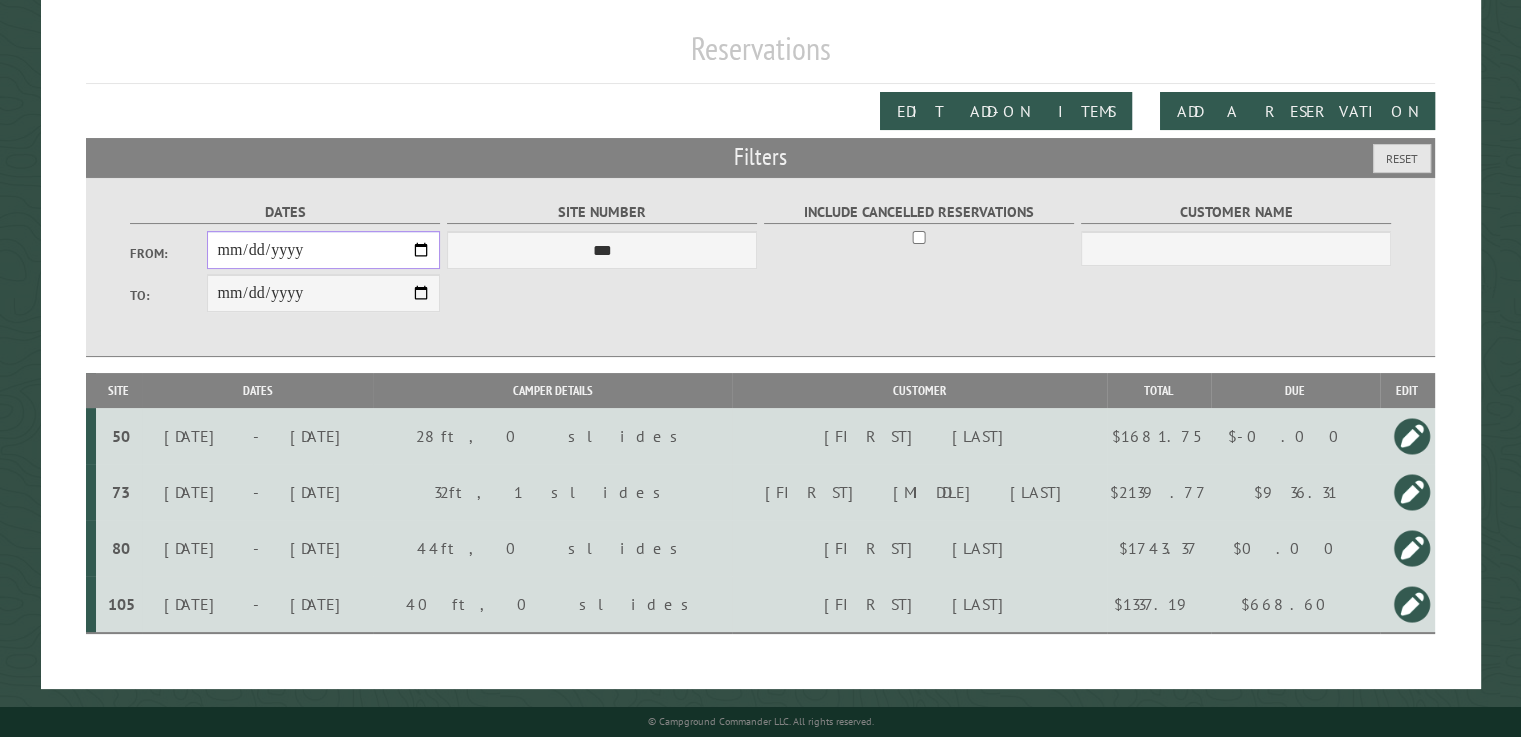 scroll, scrollTop: 206, scrollLeft: 0, axis: vertical 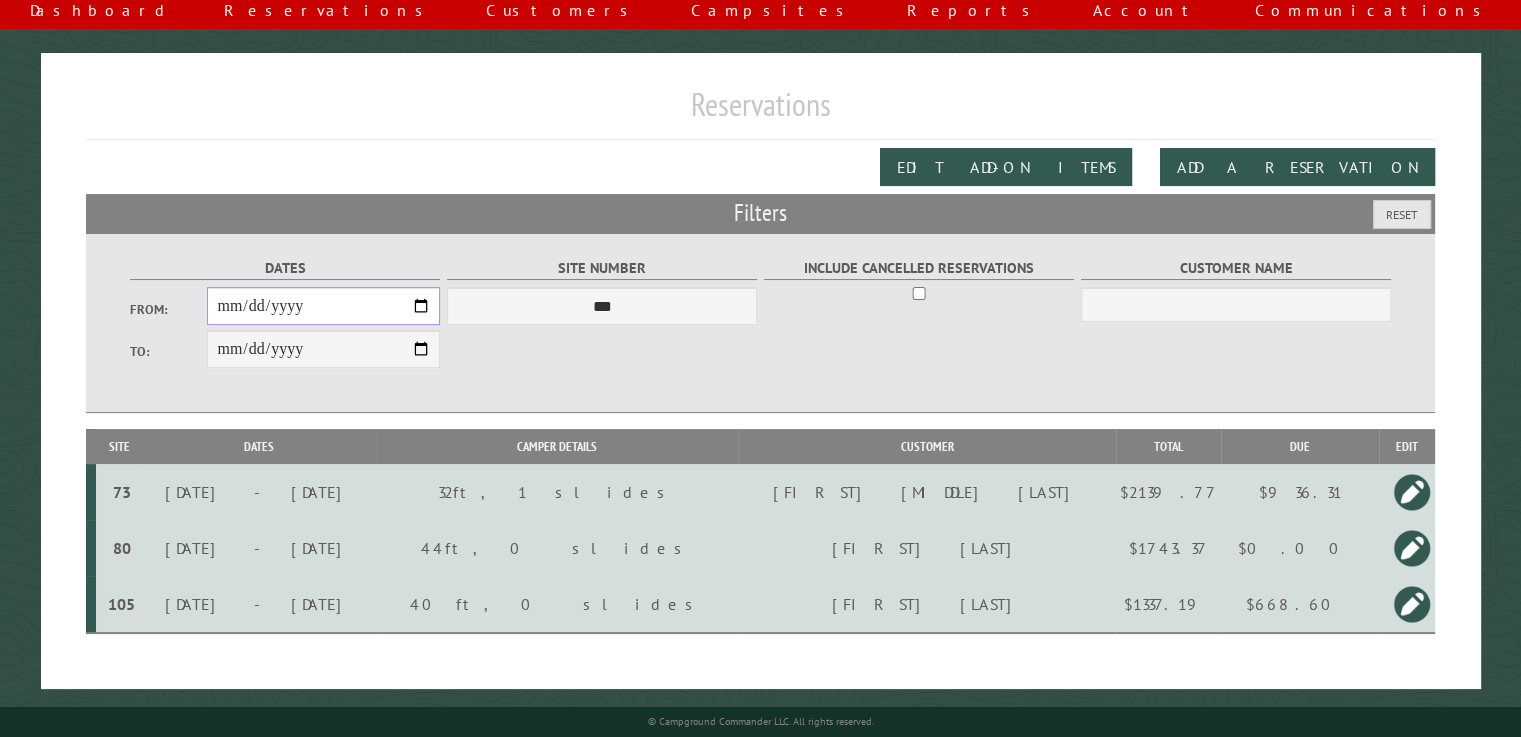 click on "**********" at bounding box center (323, 306) 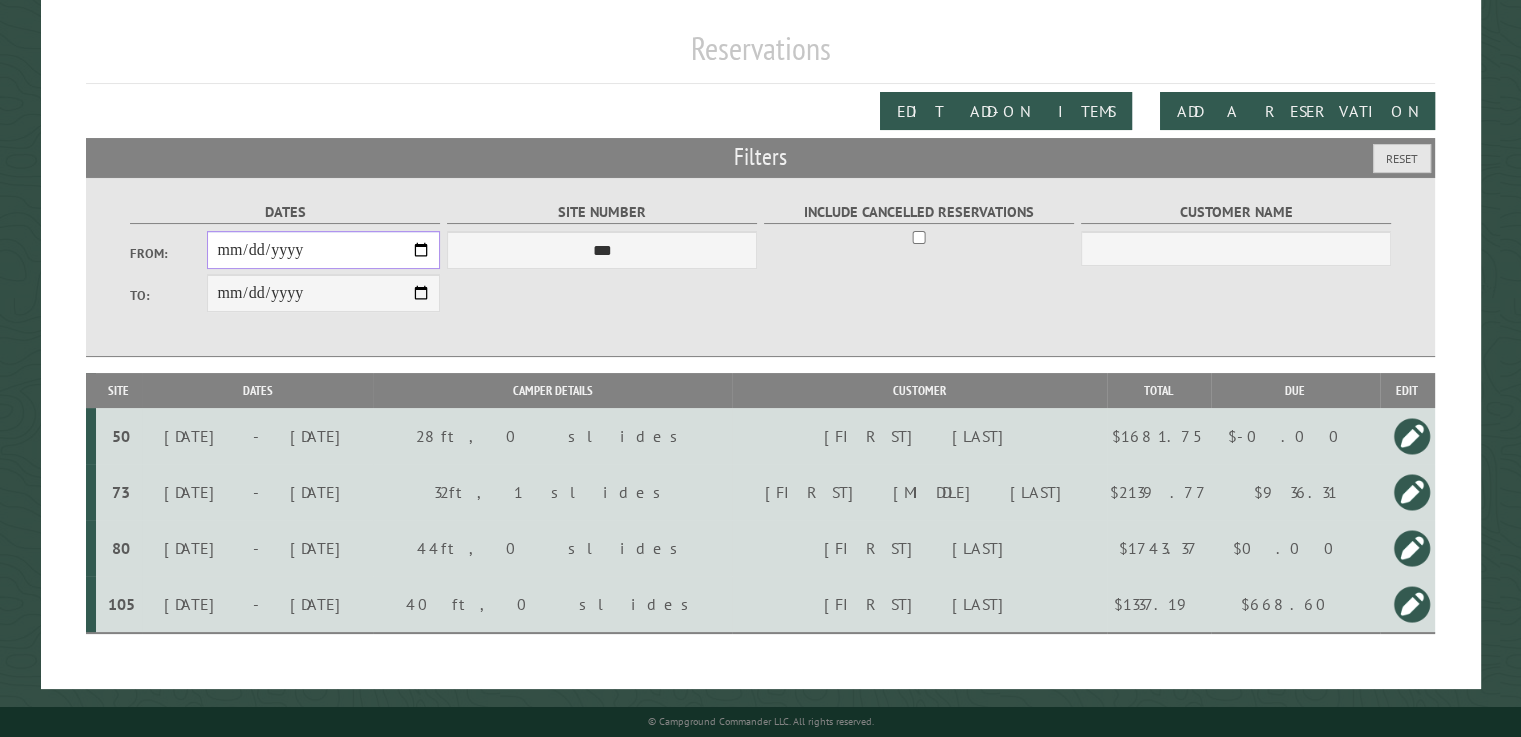 click on "**********" at bounding box center [323, 250] 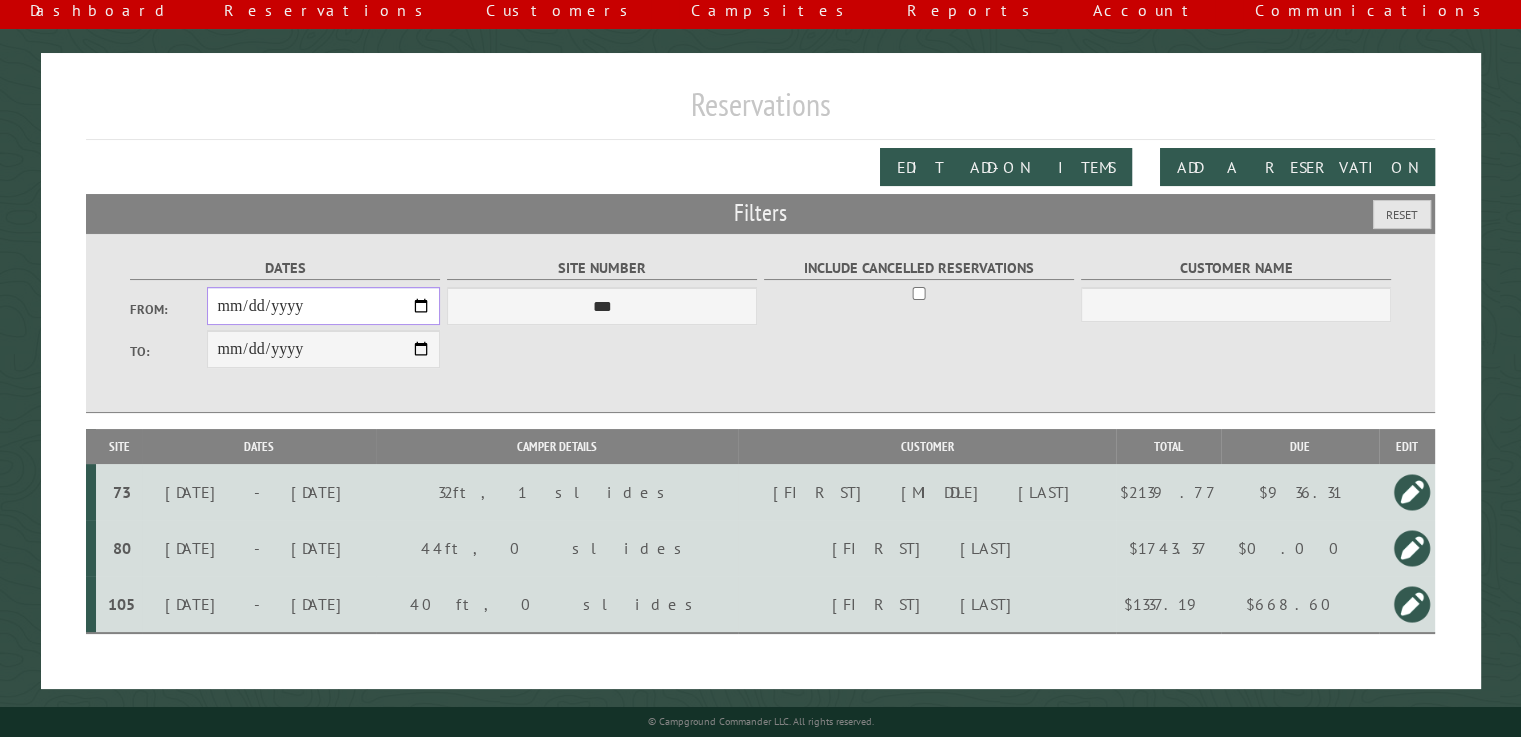 click on "**********" at bounding box center [323, 306] 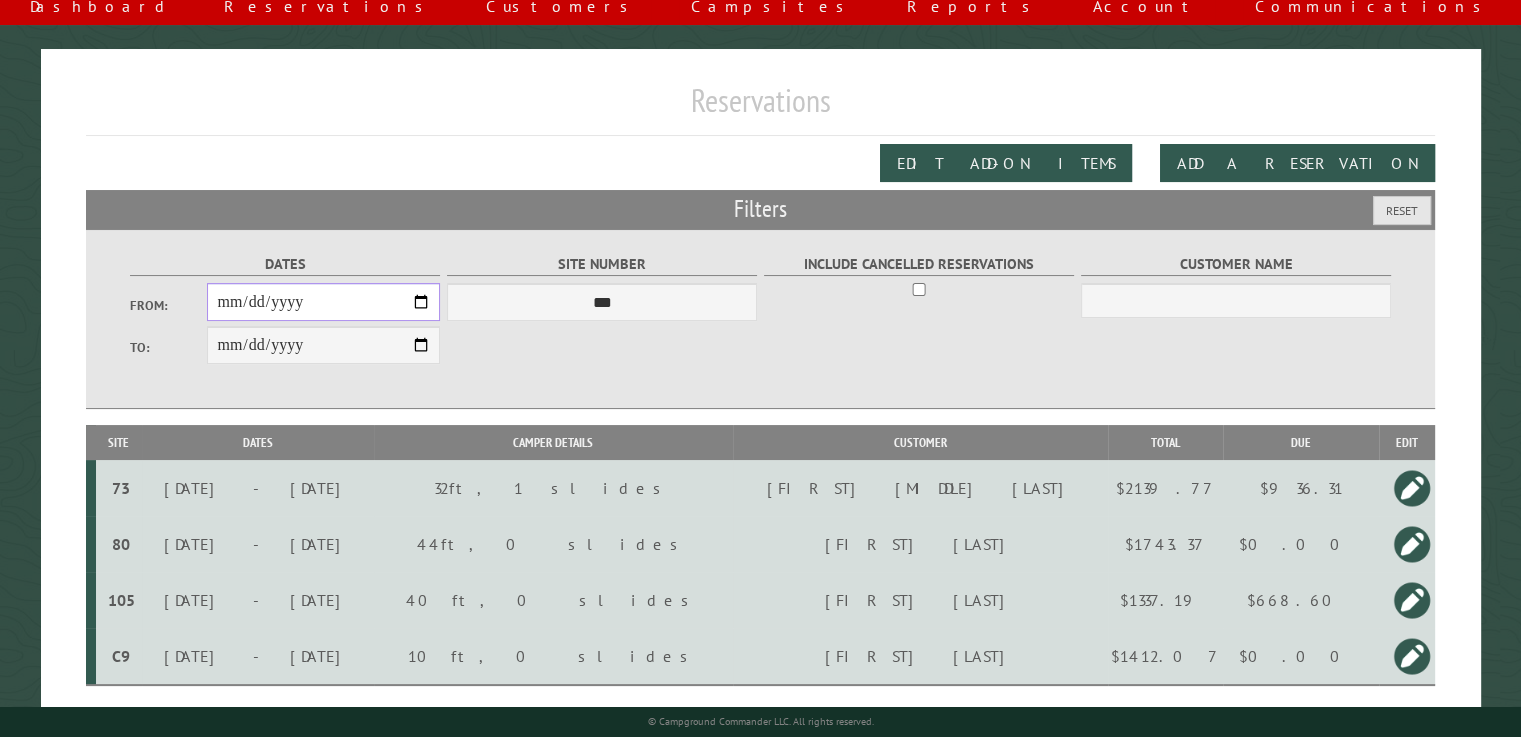 click on "**********" at bounding box center (323, 302) 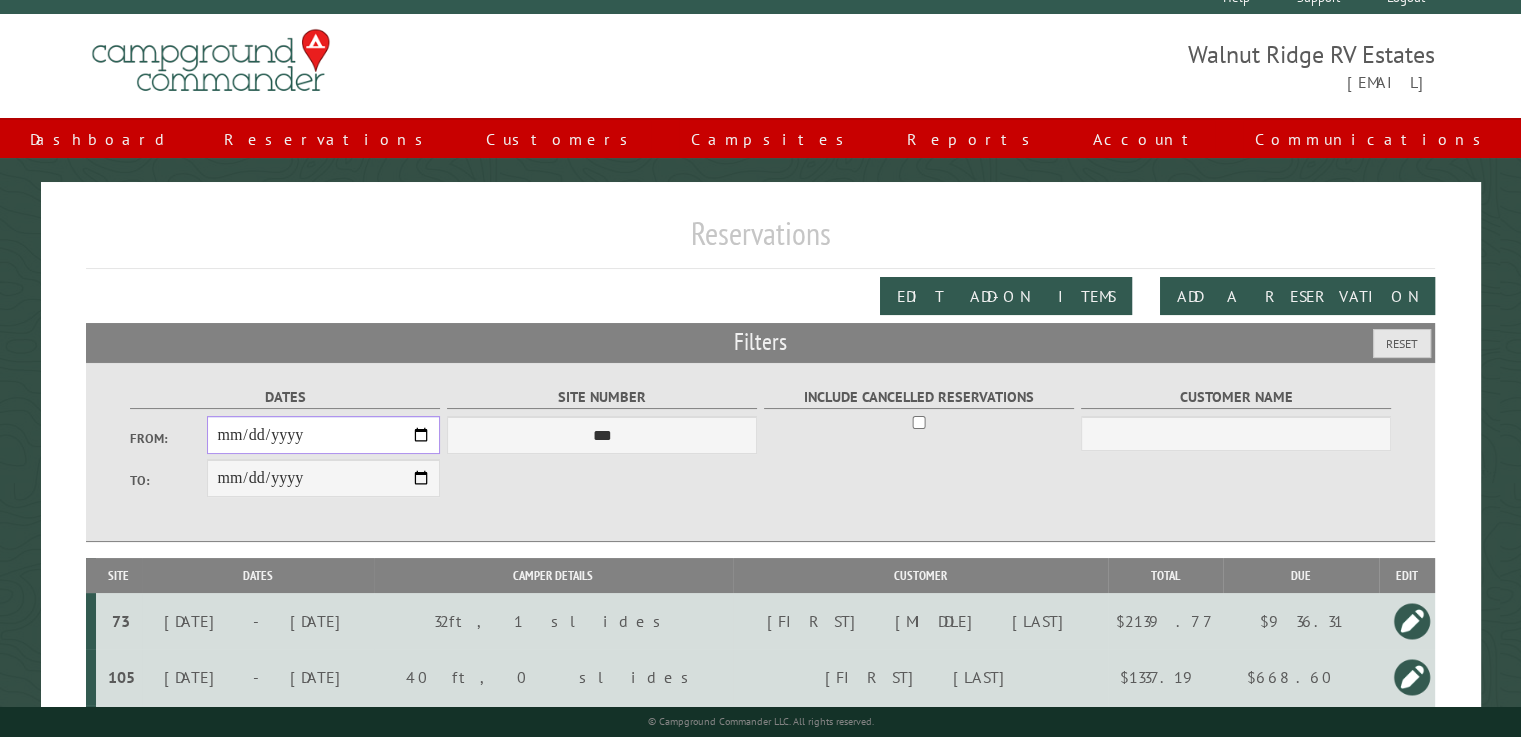 scroll, scrollTop: 0, scrollLeft: 0, axis: both 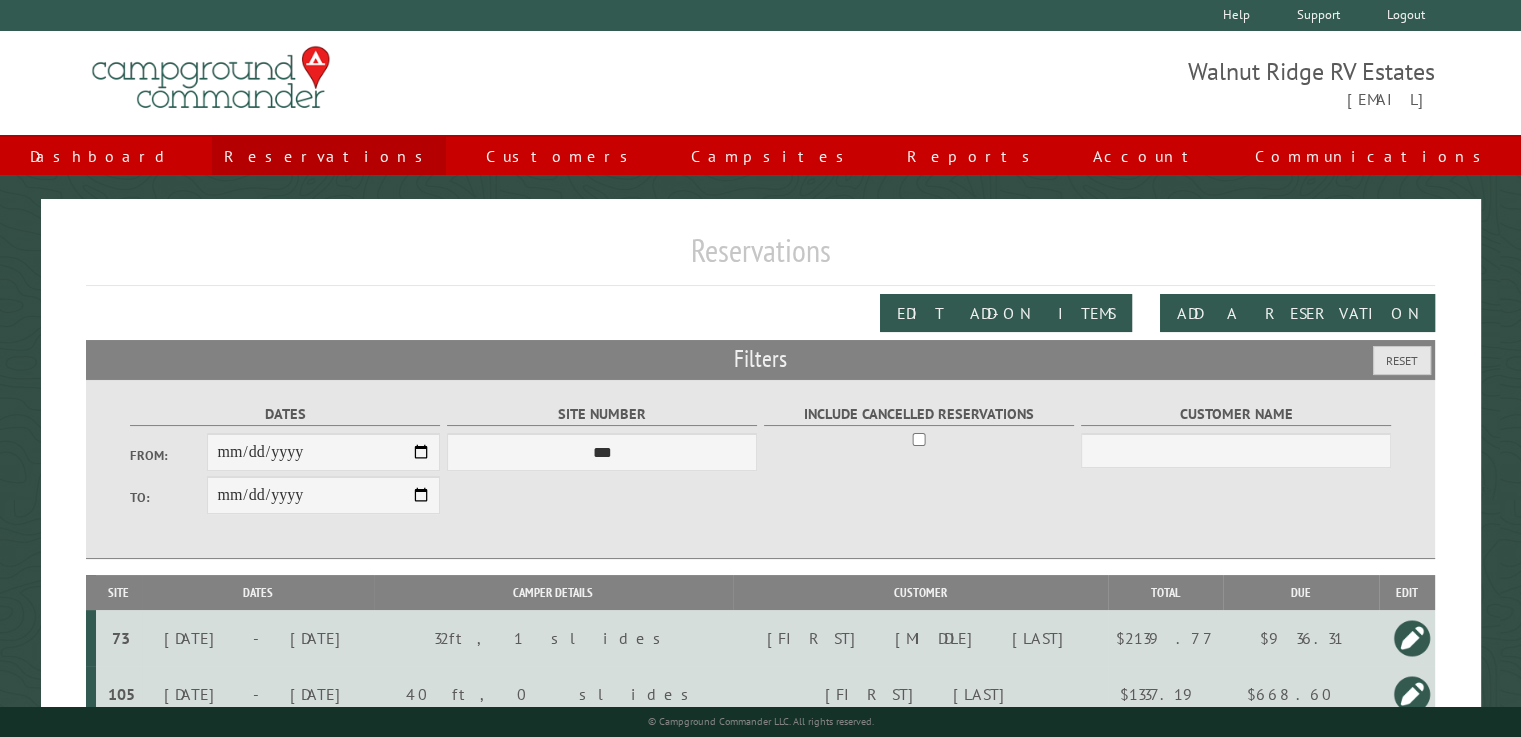 click on "Reservations" at bounding box center (329, 156) 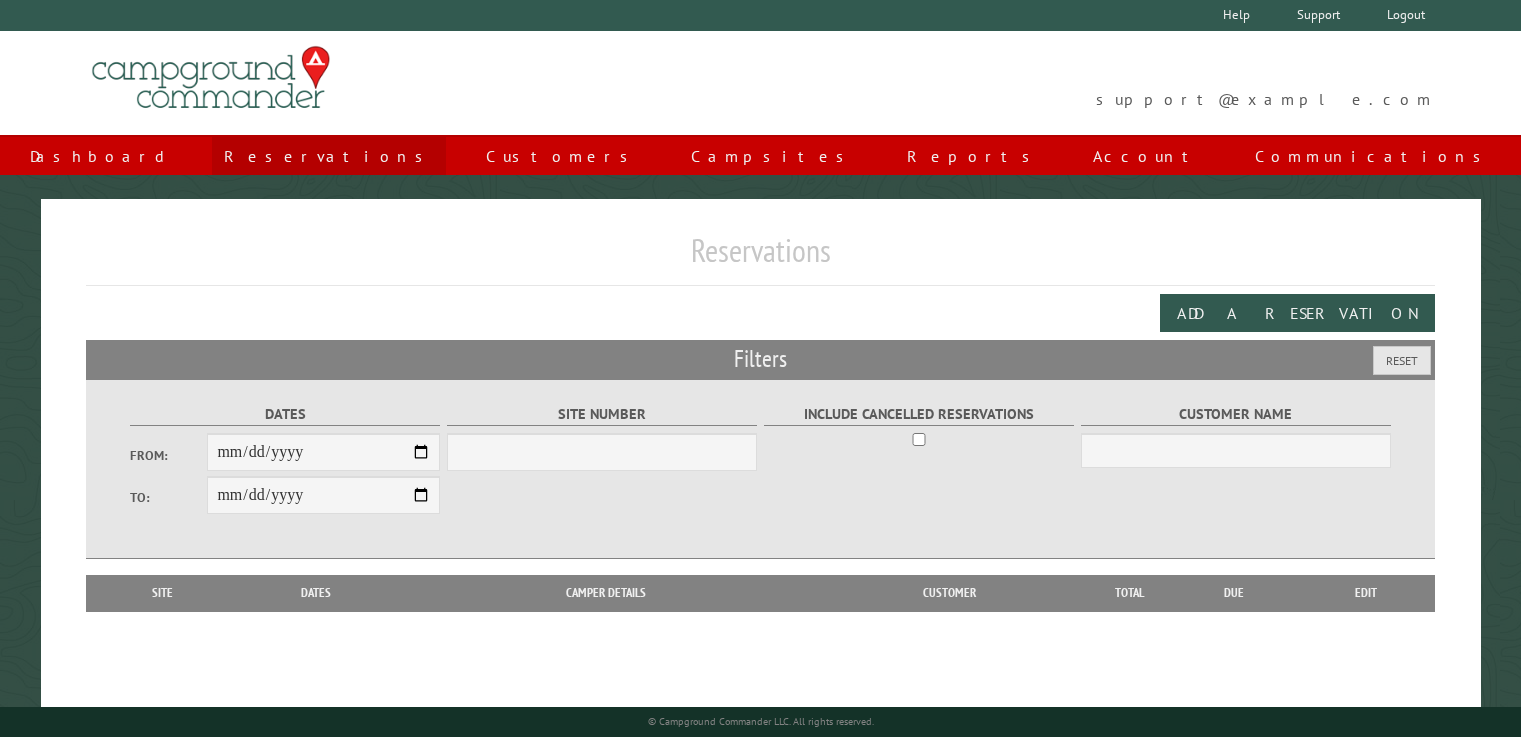 scroll, scrollTop: 0, scrollLeft: 0, axis: both 